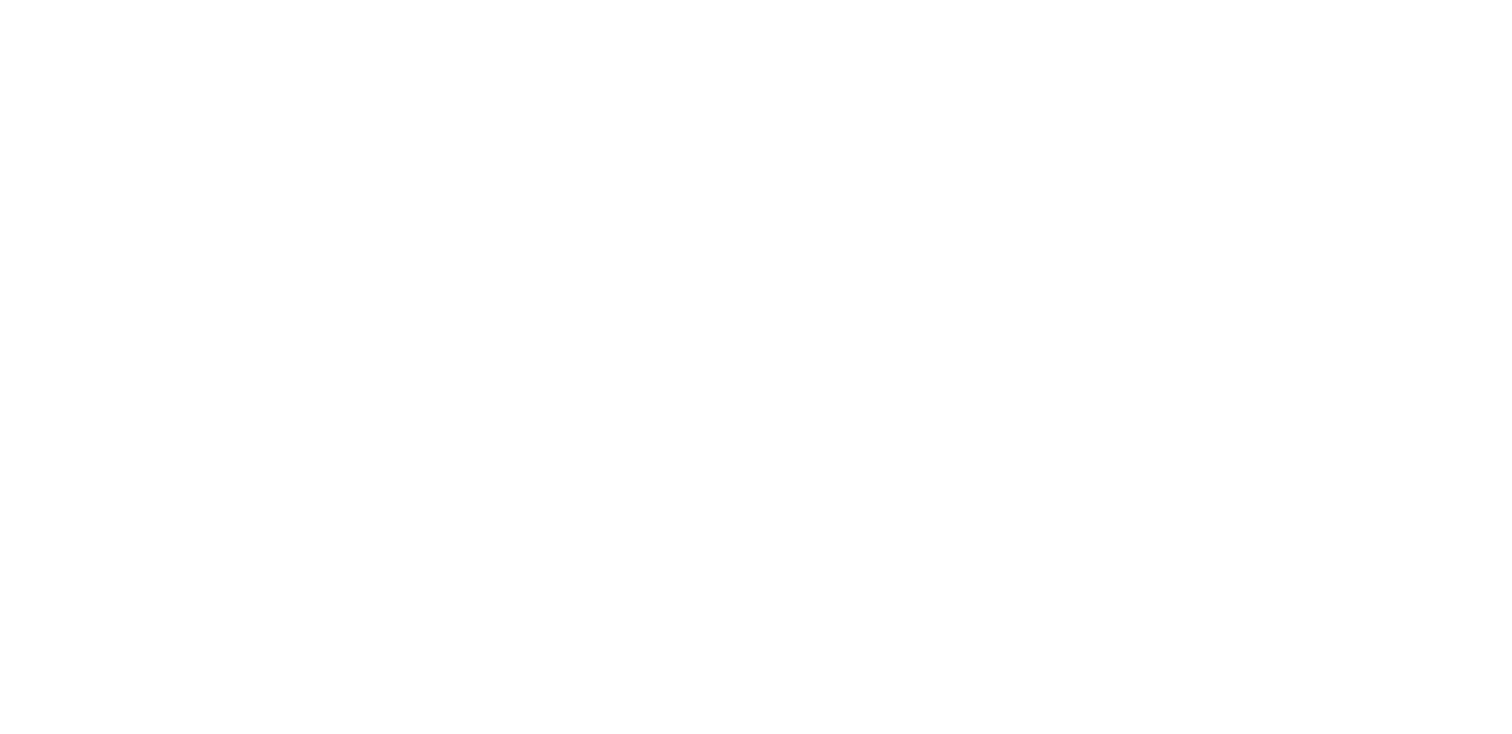 scroll, scrollTop: 0, scrollLeft: 0, axis: both 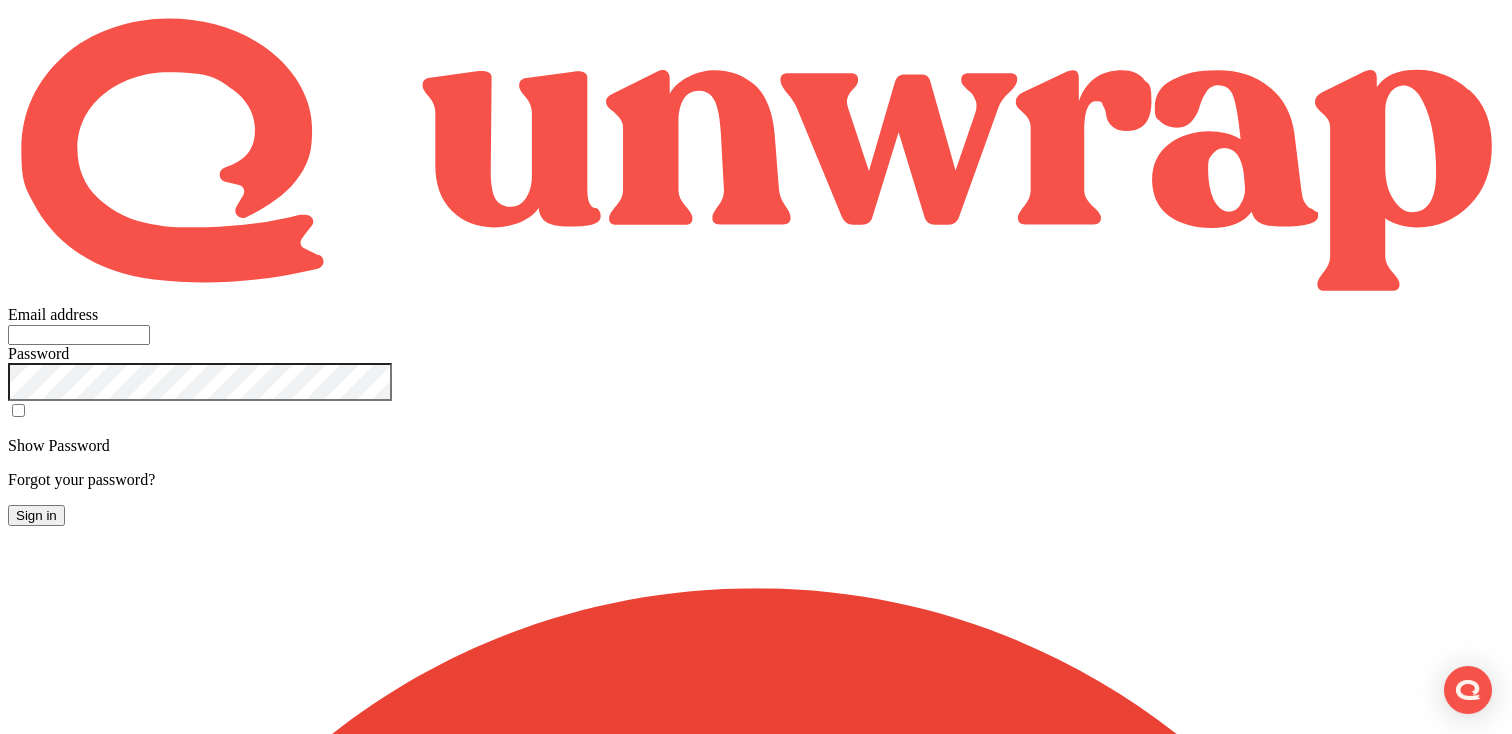 click on "Sign in with Google" at bounding box center [72, 2034] 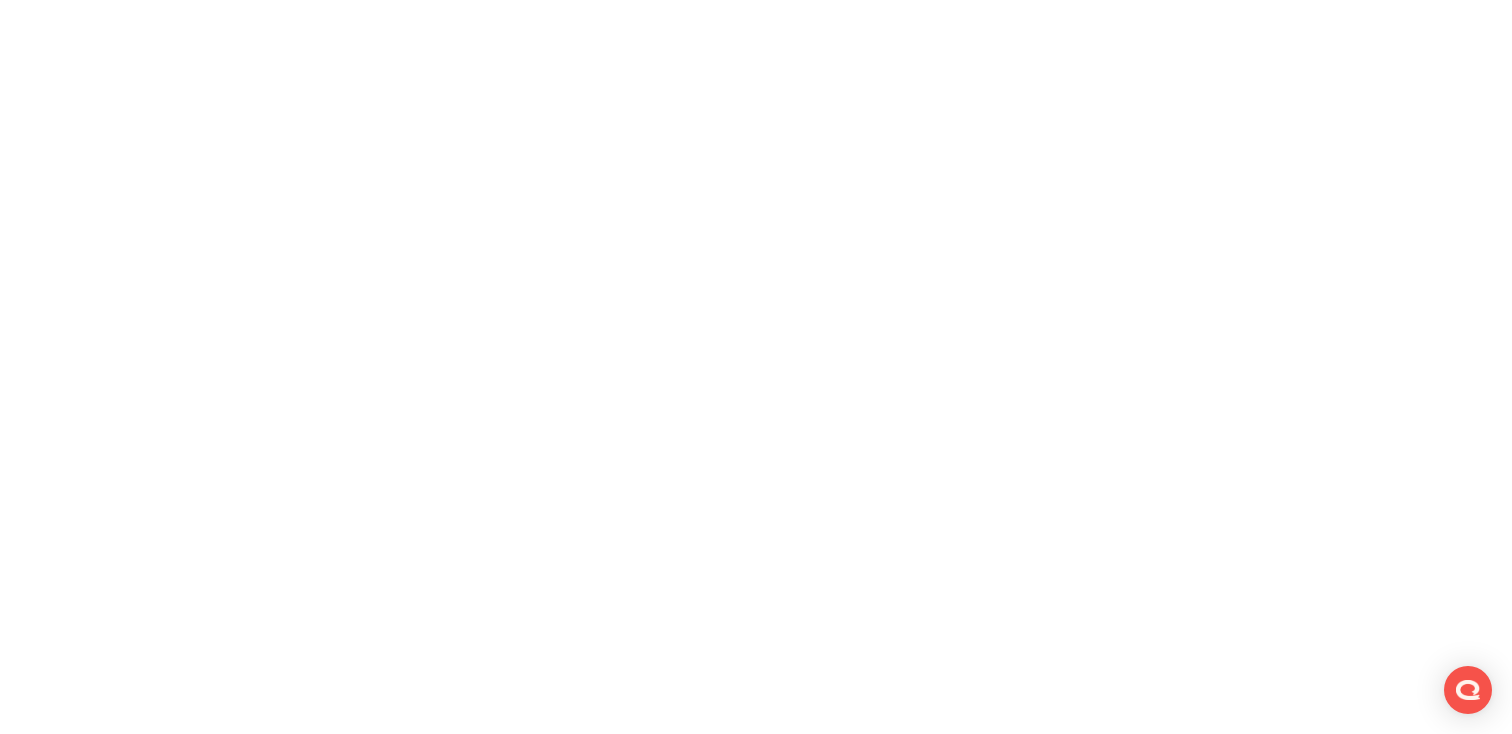 scroll, scrollTop: 0, scrollLeft: 0, axis: both 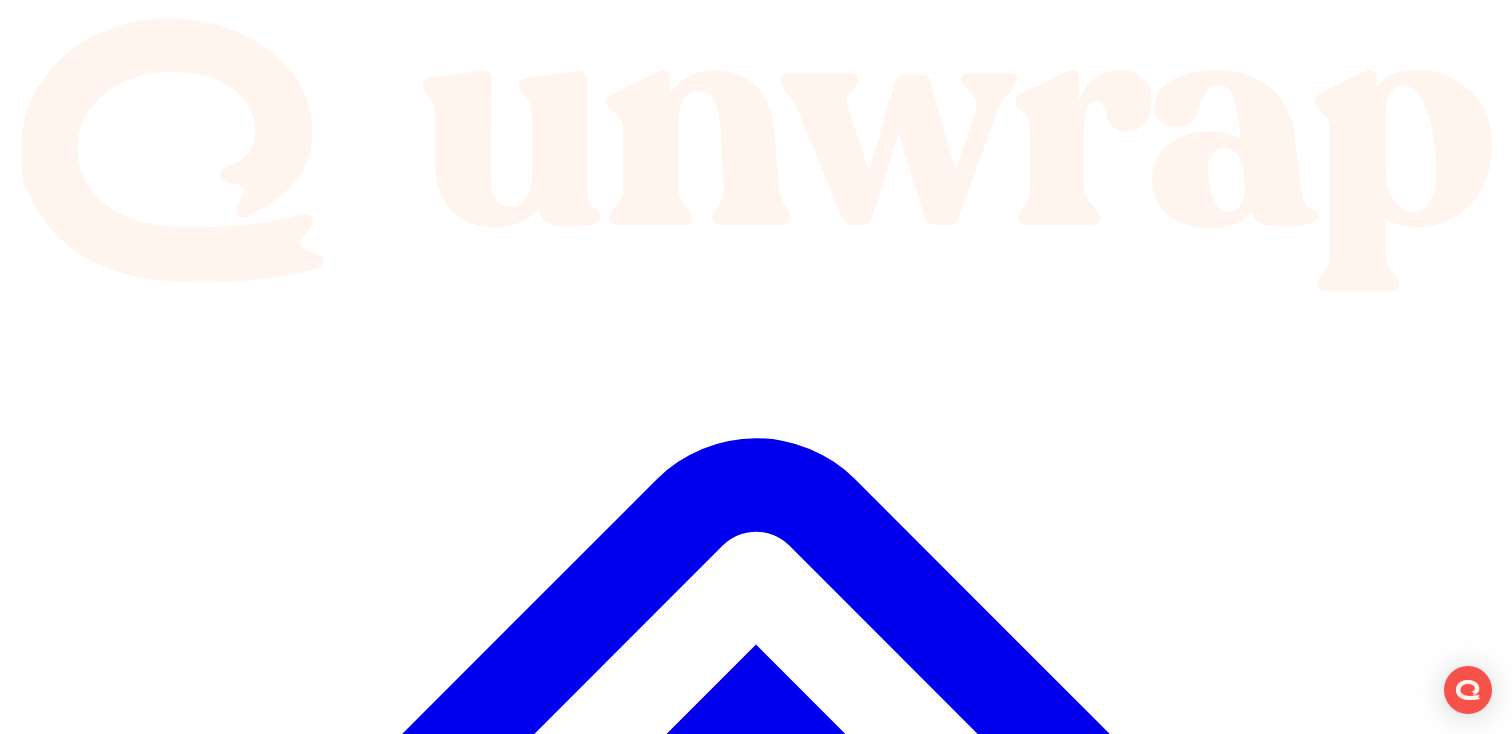 click on "#Gabb-App-Feedback Slack Channel Gabb" at bounding box center (248, 12767) 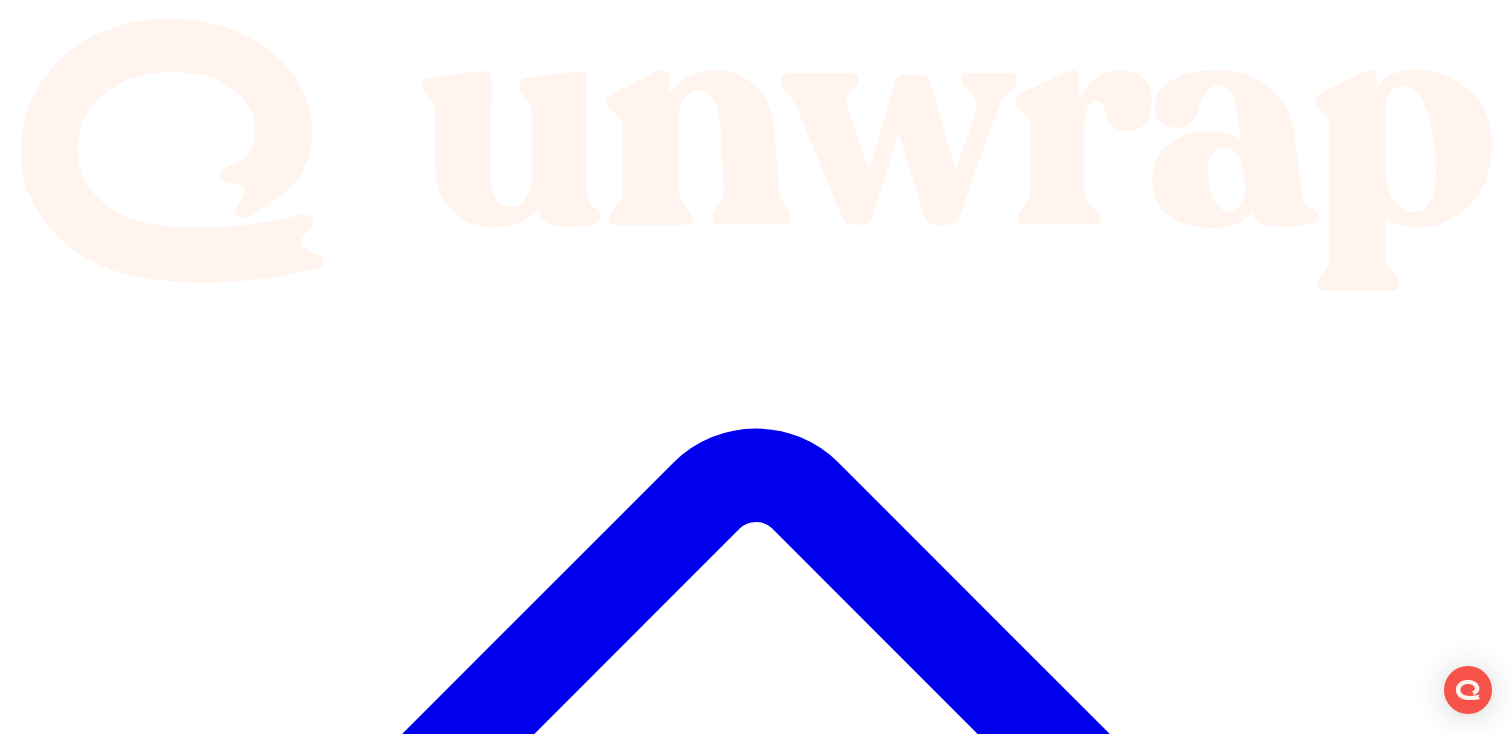 click on "Feedback" at bounding box center (756, 4931) 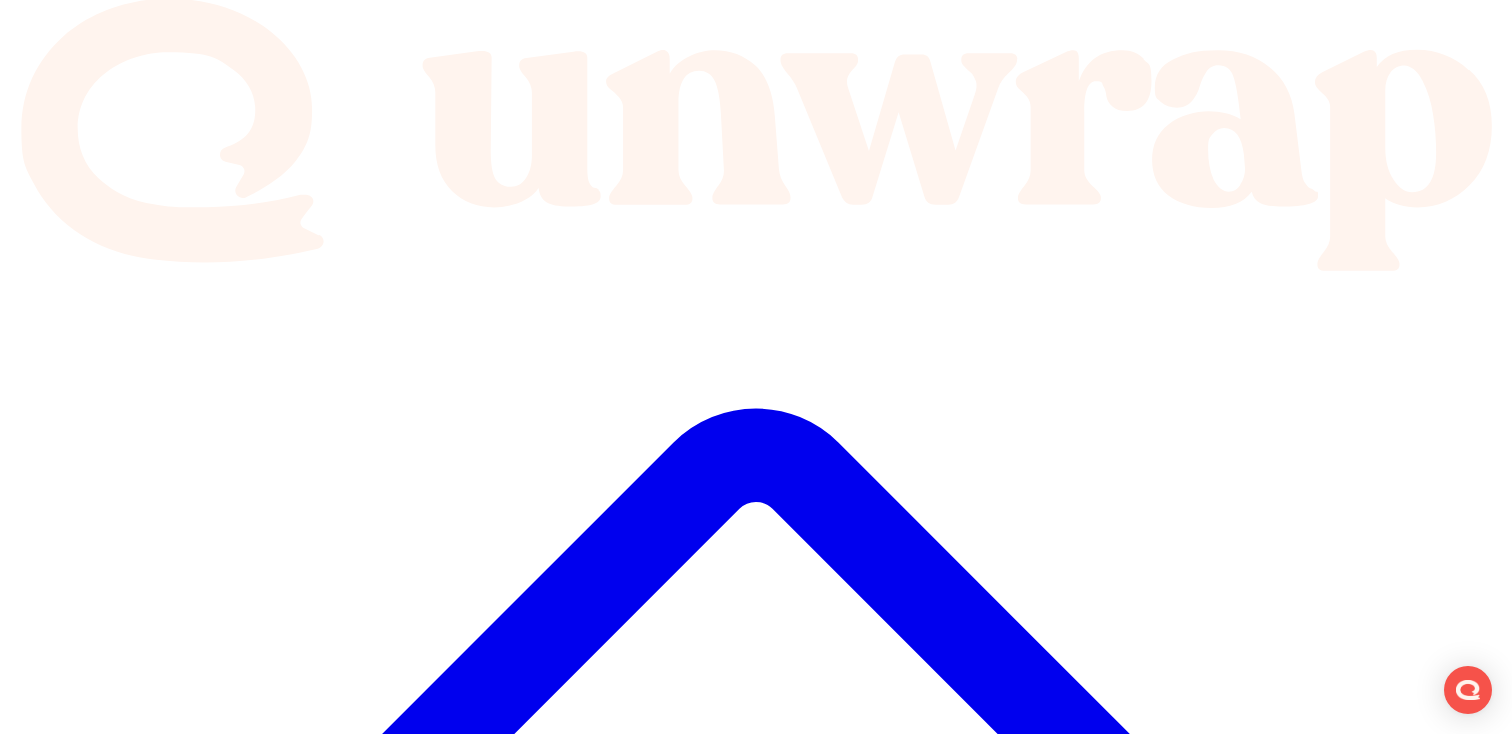 scroll, scrollTop: 0, scrollLeft: 0, axis: both 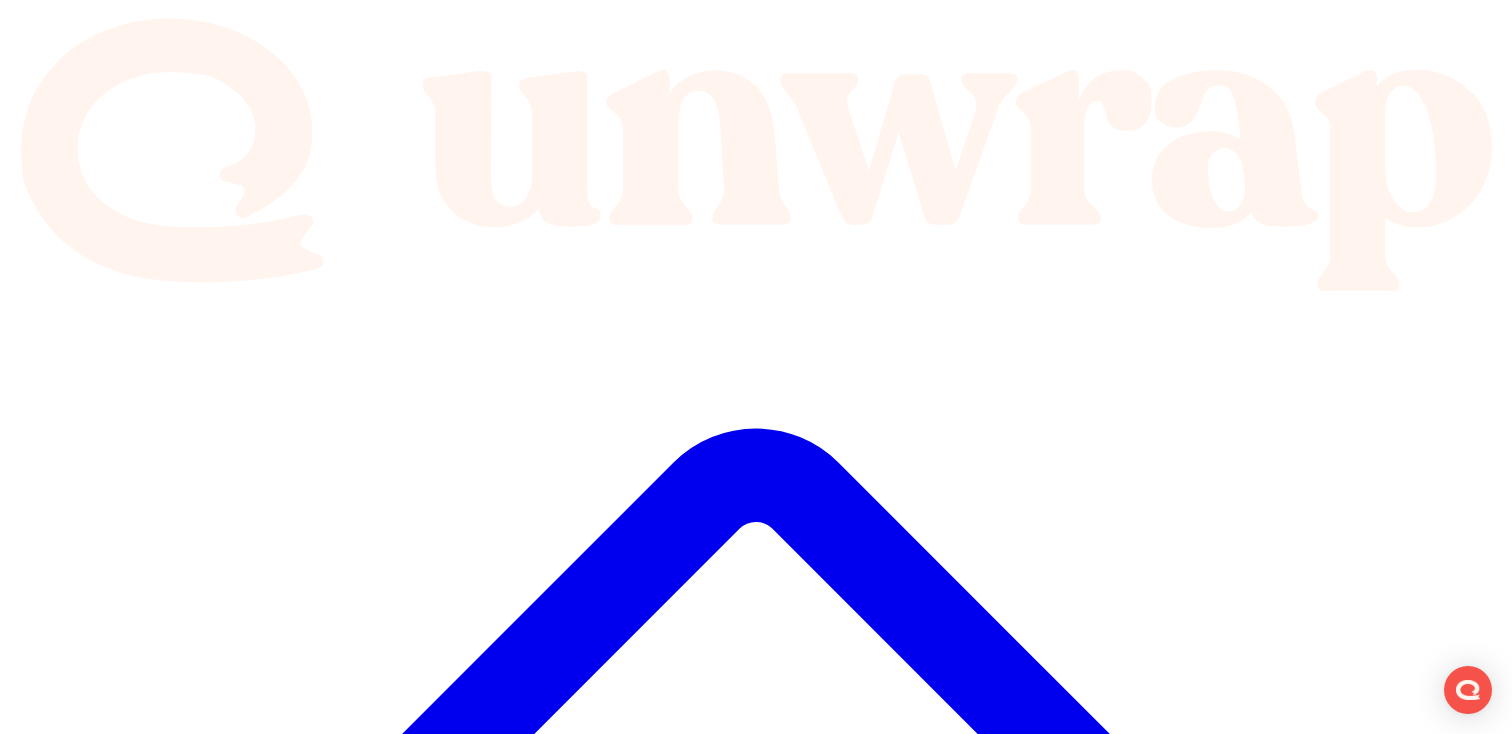 click on "Apr 10, 2025" at bounding box center [94, 19766] 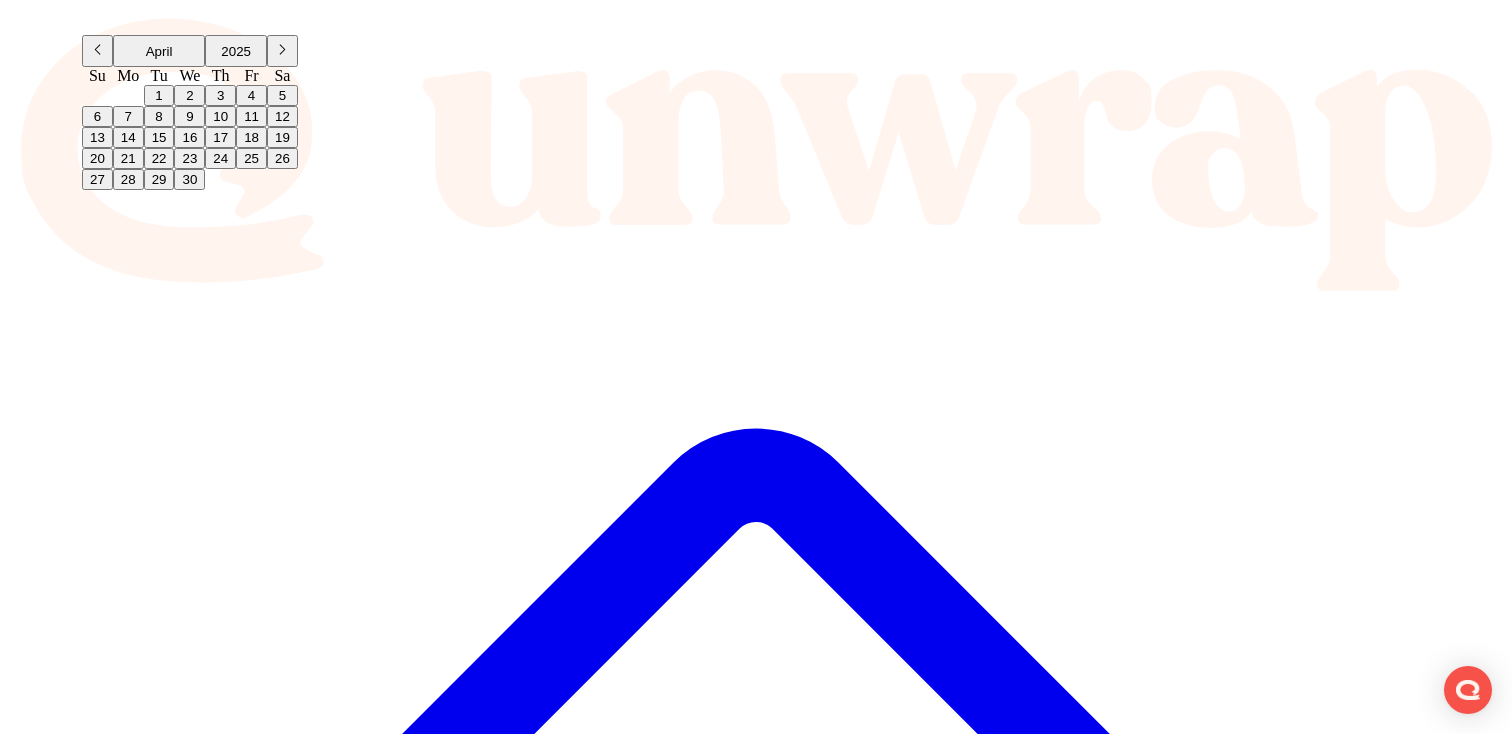 click on "April" at bounding box center [159, 51] 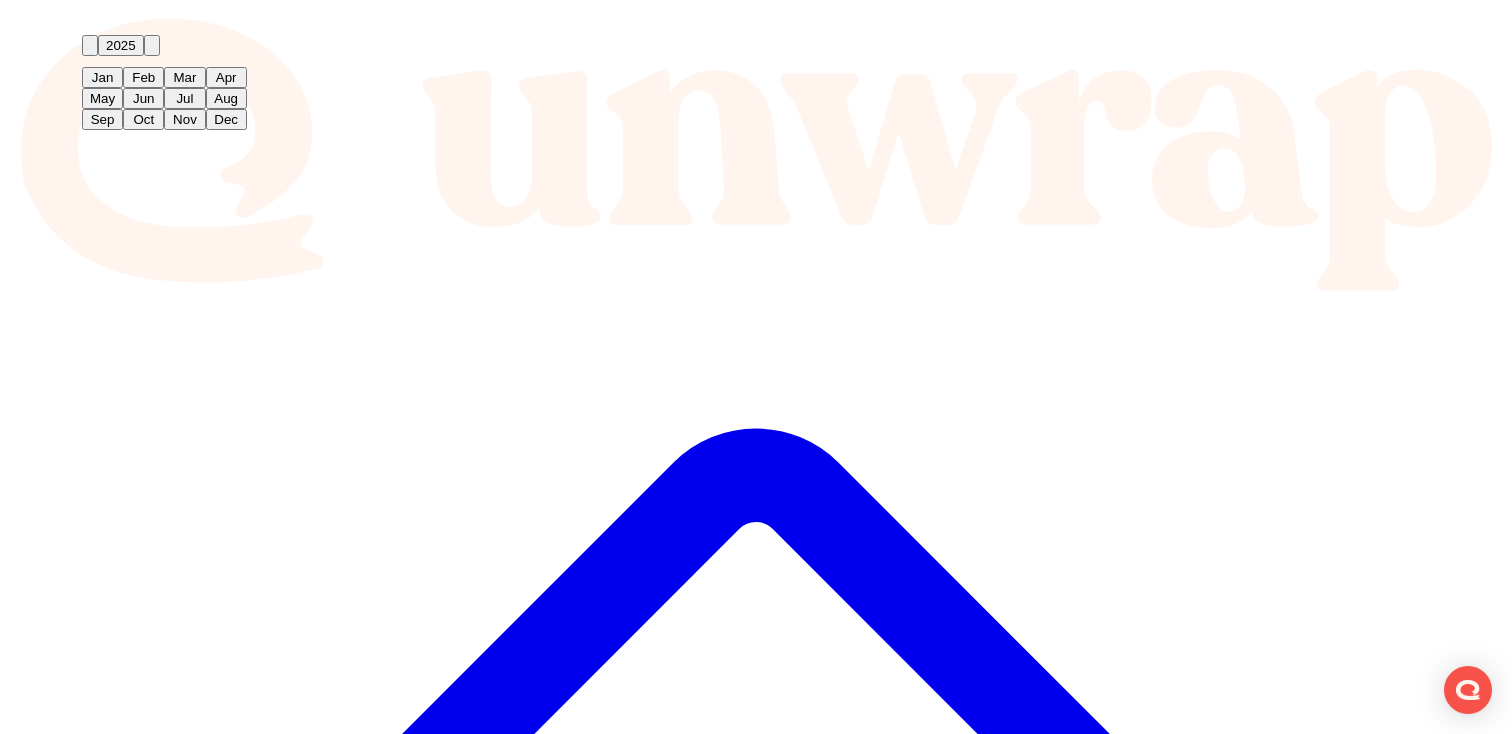 click at bounding box center [90, 50] 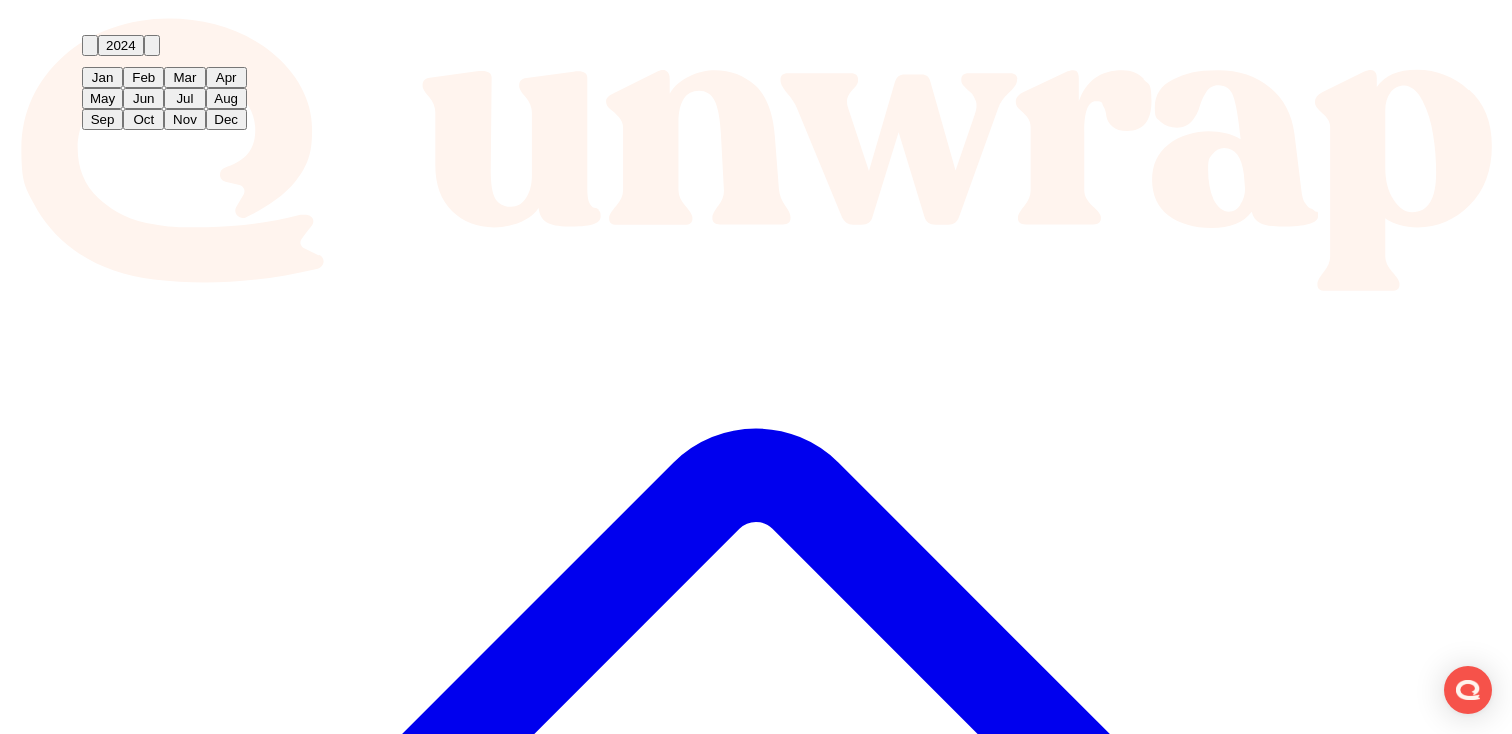drag, startPoint x: 1450, startPoint y: 300, endPoint x: 1437, endPoint y: 303, distance: 13.341664 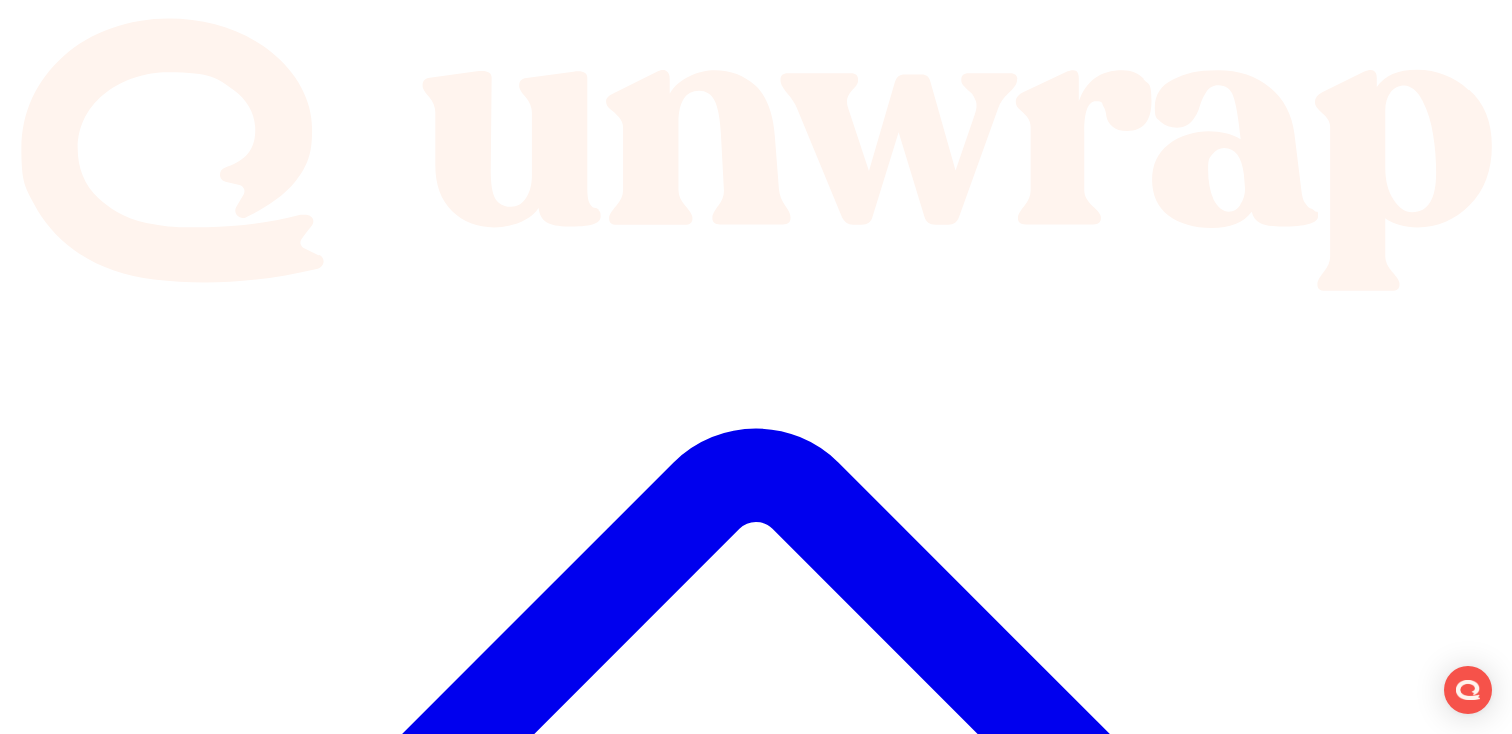 click on "Jul 9, 2025" at bounding box center [94, 19847] 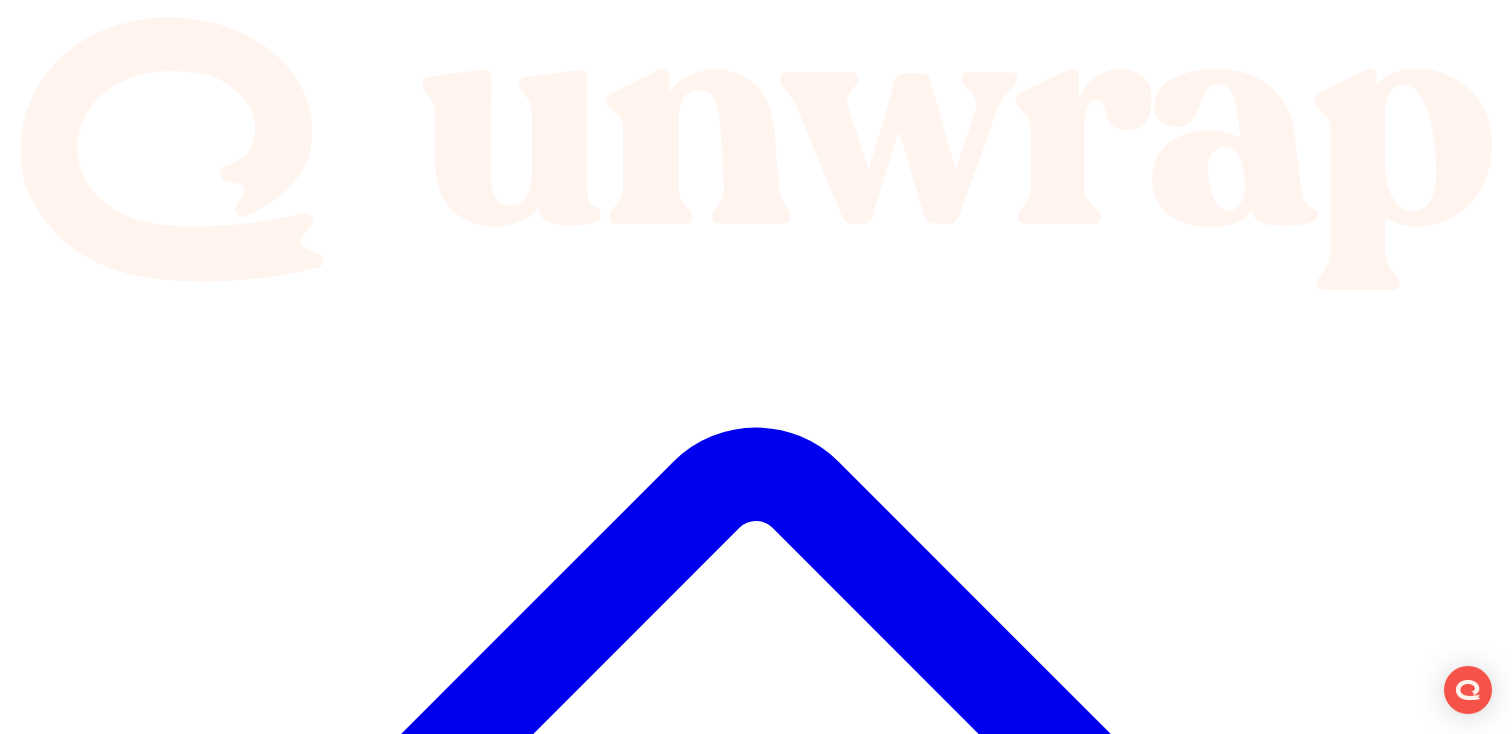 click on "Apr 10, 2025" at bounding box center (94, 19765) 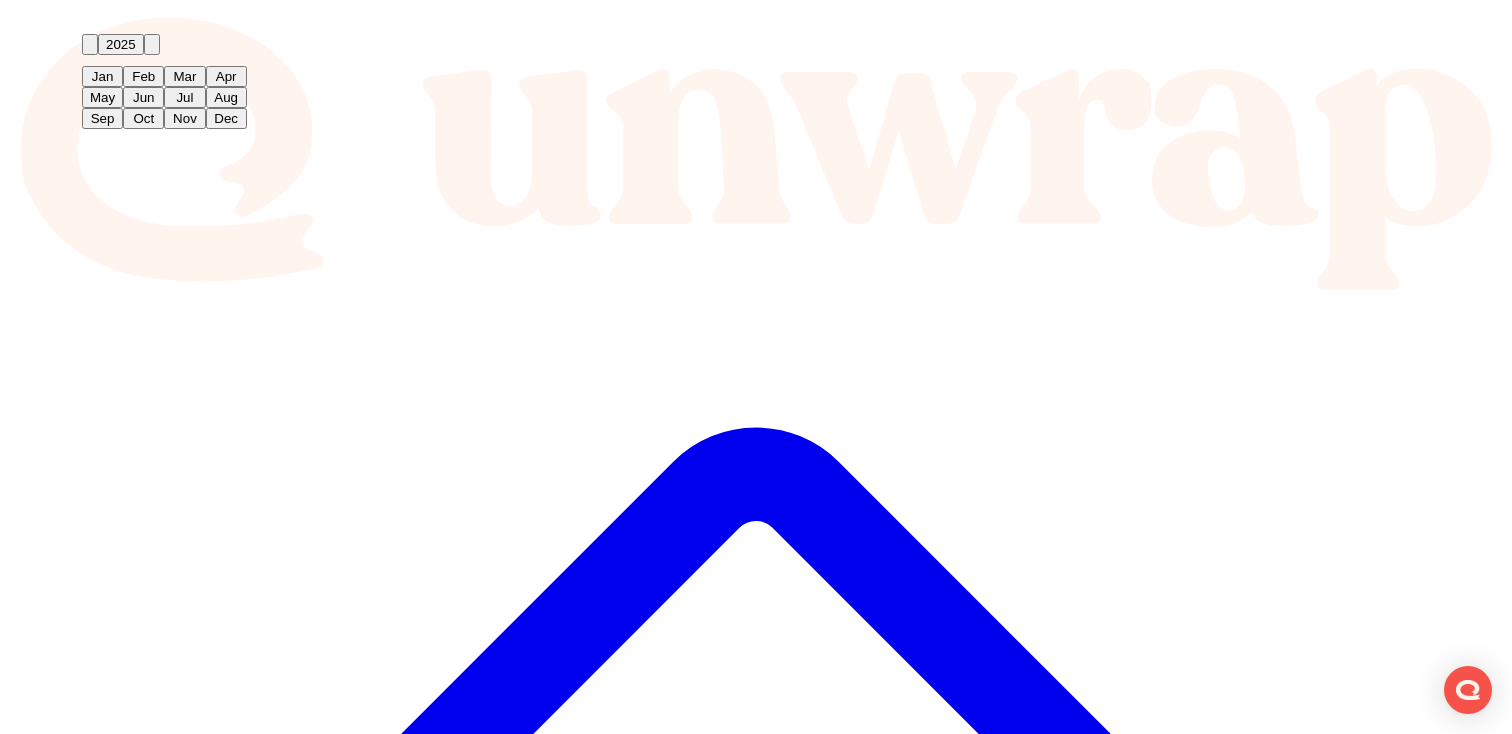 click on "90D" at bounding box center (28, 19712) 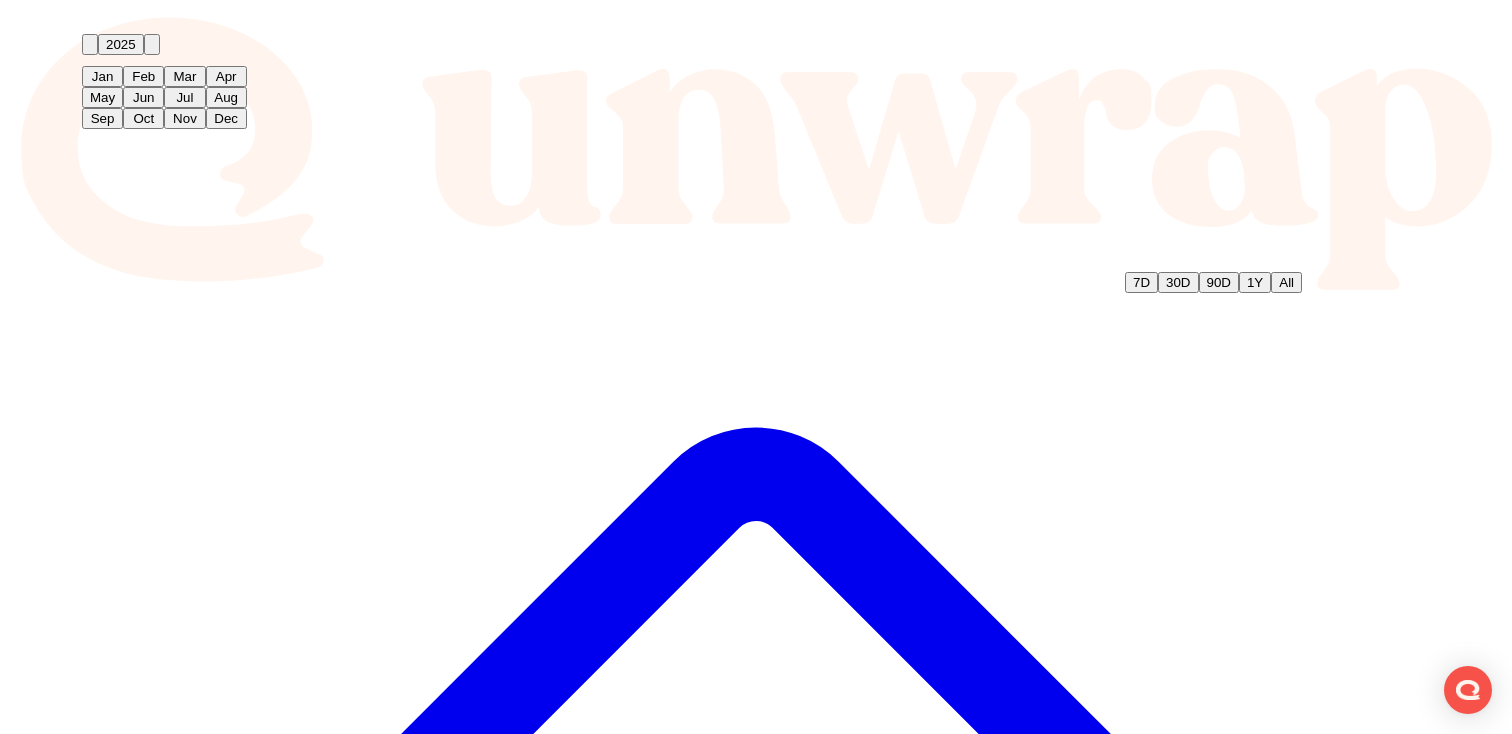 click on "7D" at bounding box center (1141, 282) 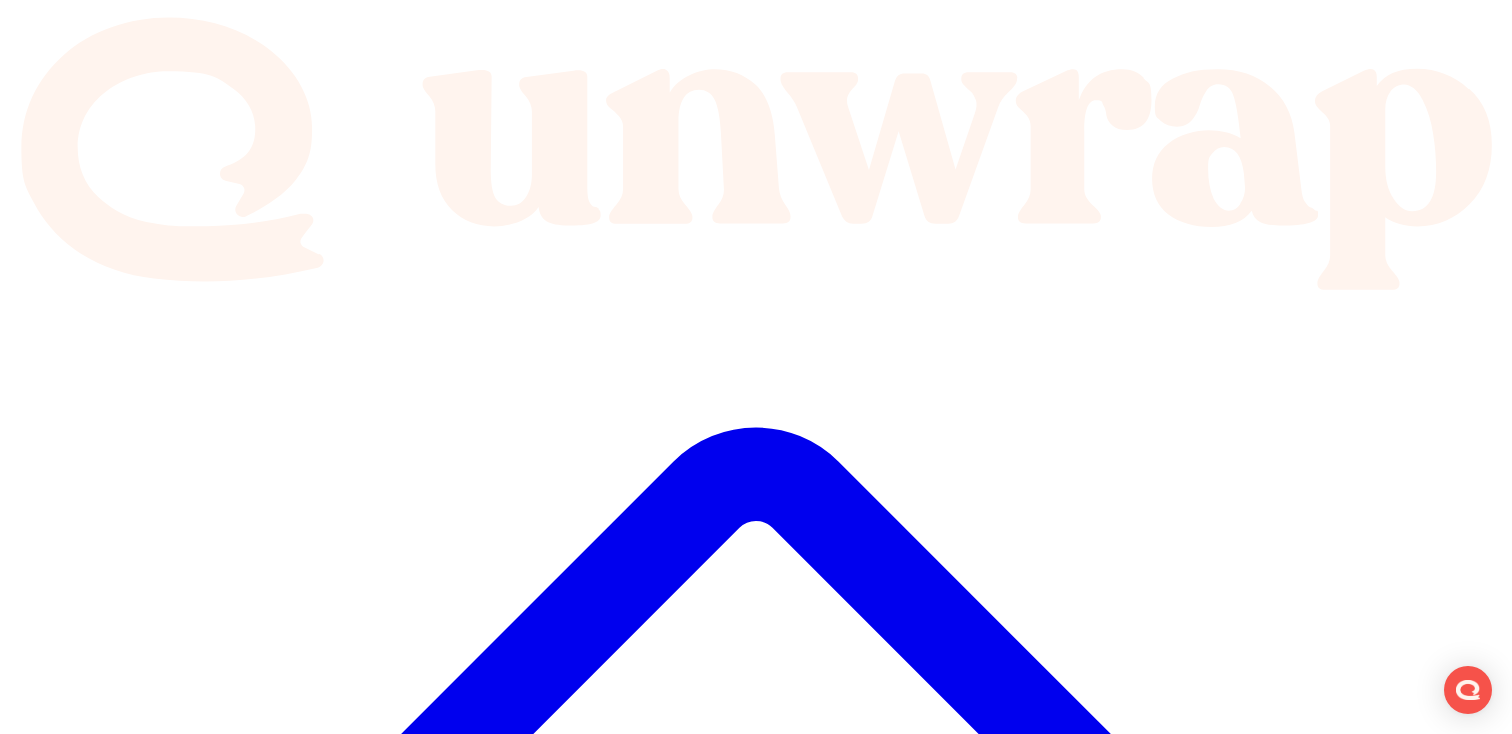 click on "Jul 2, 2025" at bounding box center [94, 19750] 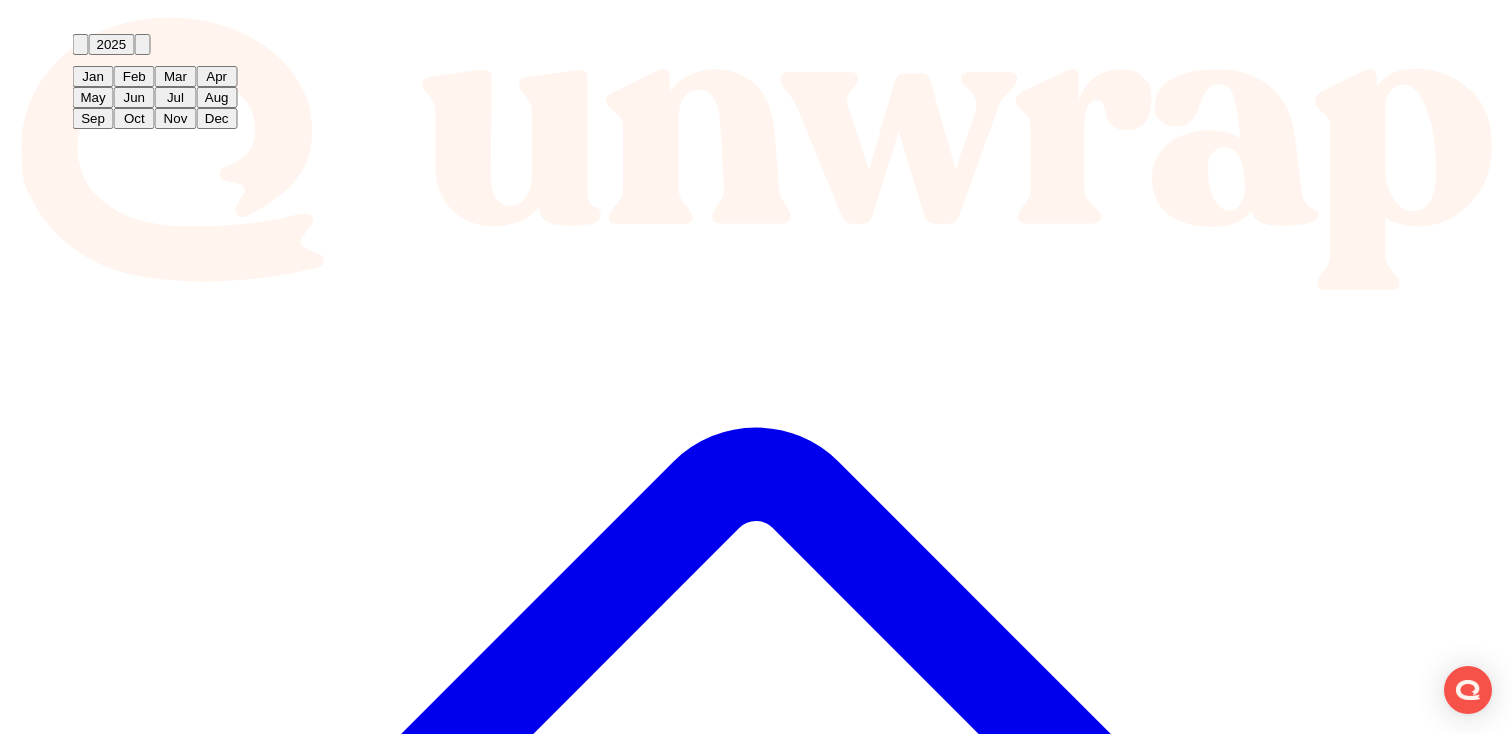click on "Jul 9, 2025" at bounding box center [94, 19831] 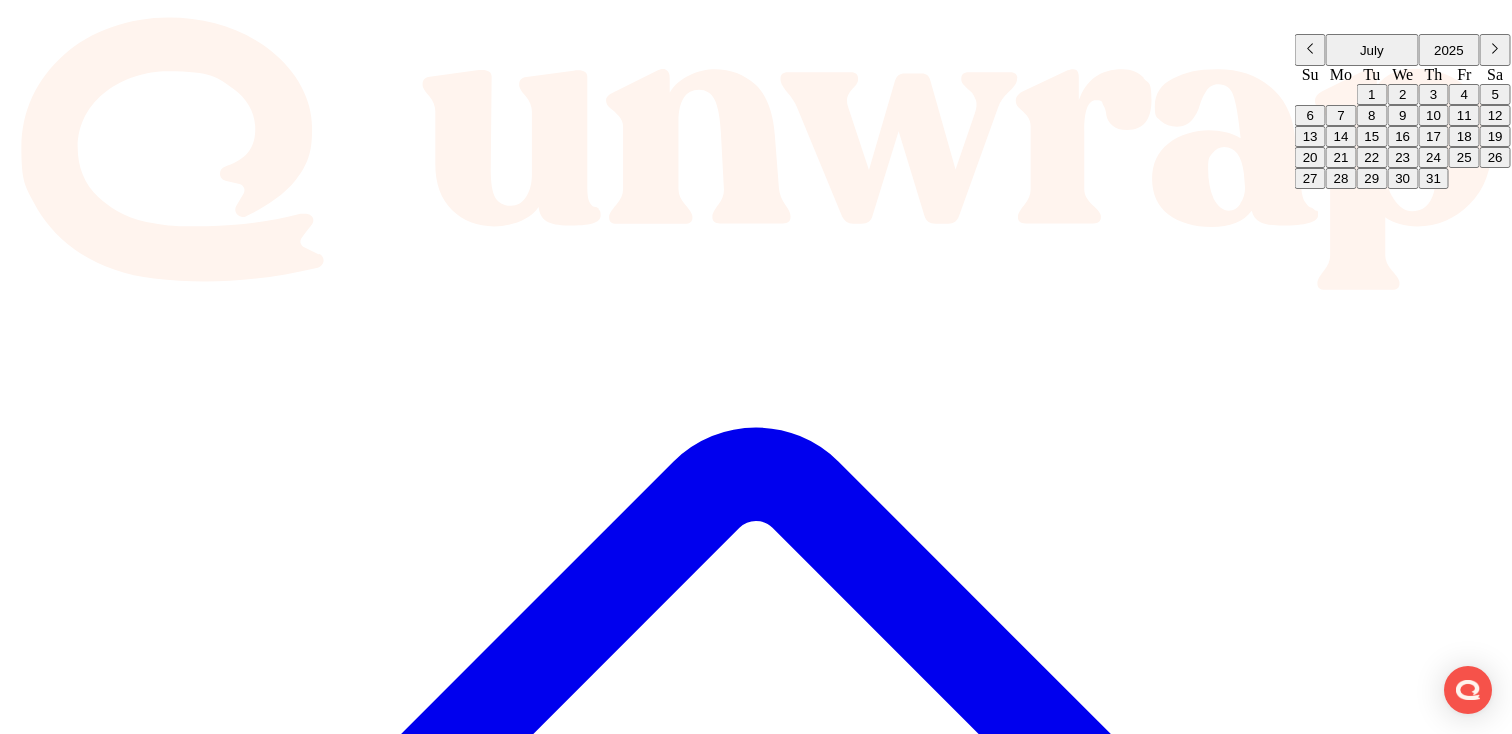 drag, startPoint x: 1082, startPoint y: 311, endPoint x: 1182, endPoint y: 286, distance: 103.077644 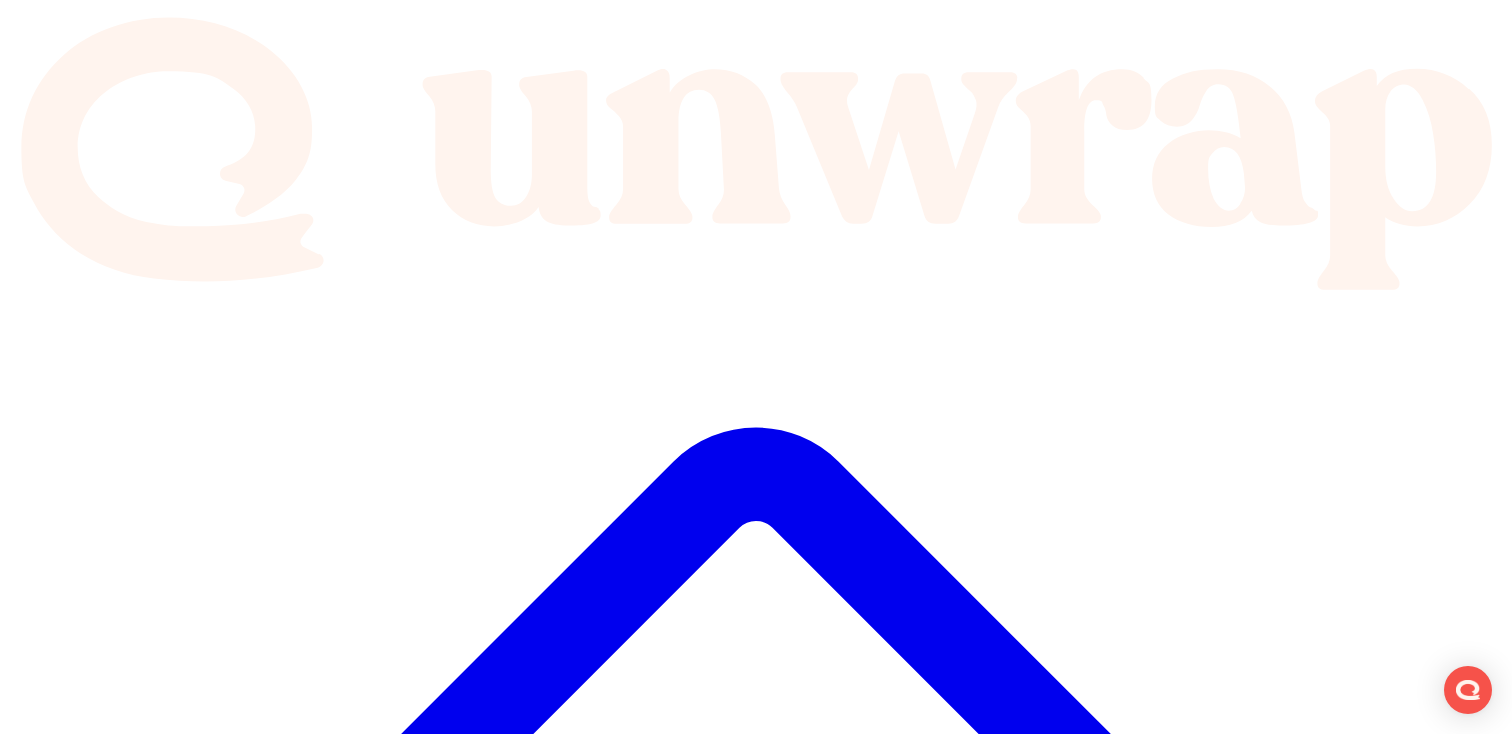drag, startPoint x: 1263, startPoint y: 259, endPoint x: 1309, endPoint y: 258, distance: 46.010868 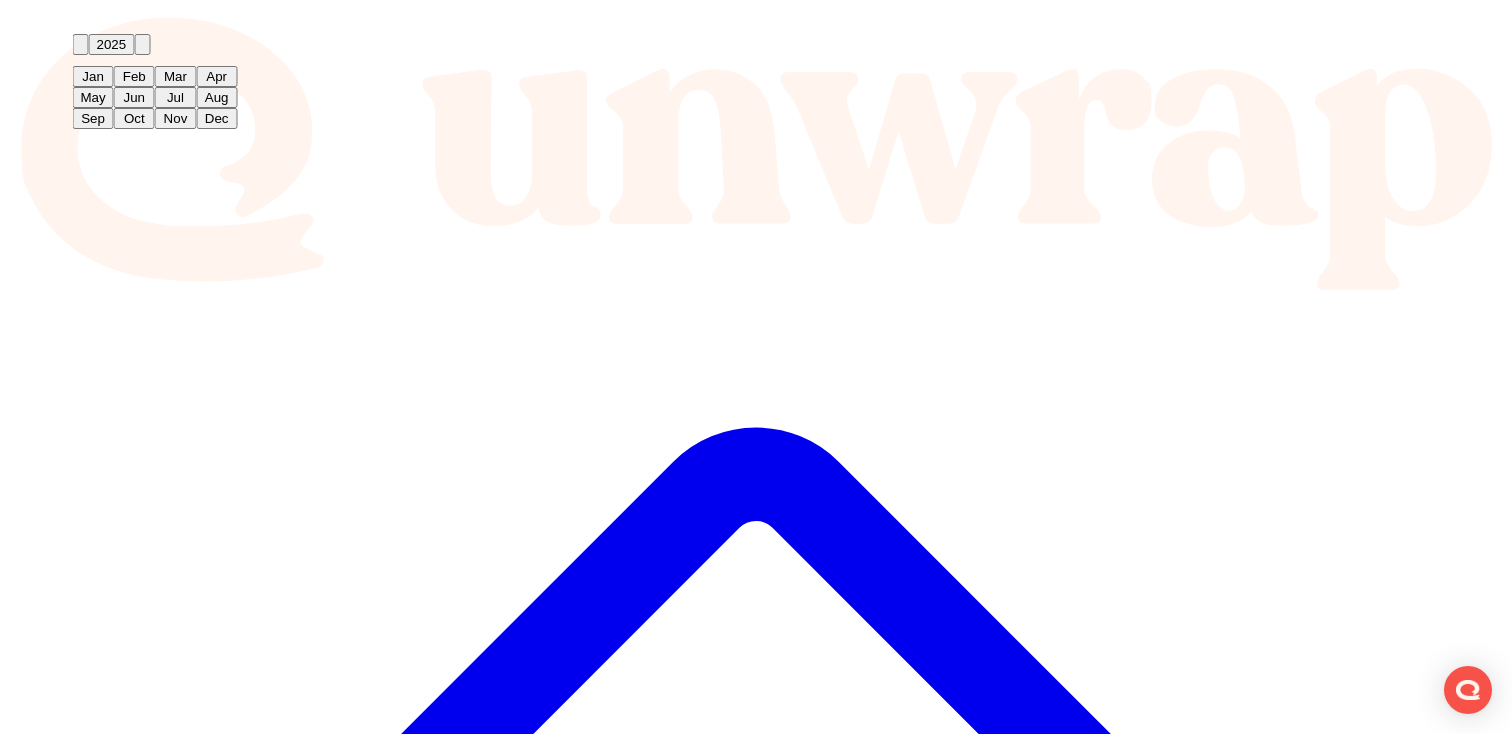 click at bounding box center [81, 49] 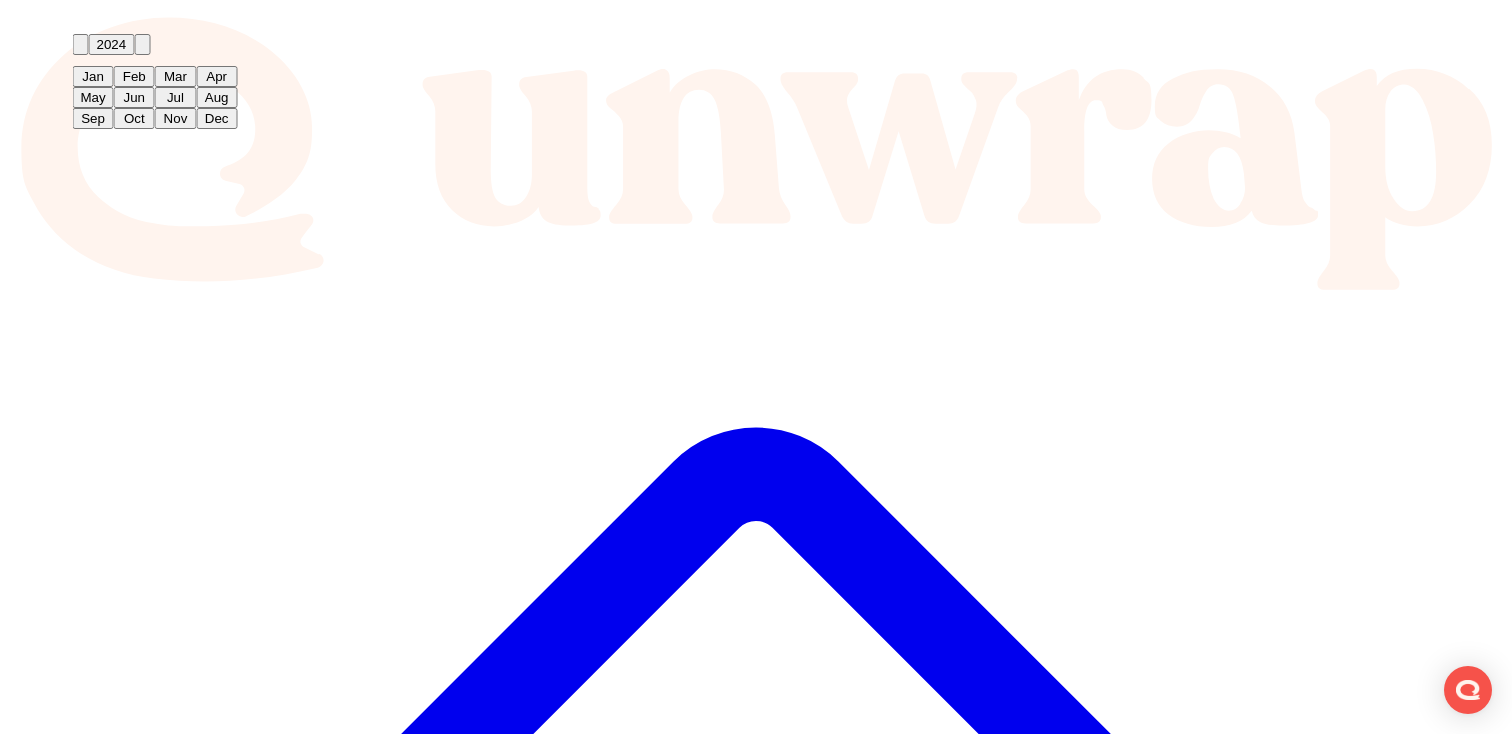 click at bounding box center [81, 49] 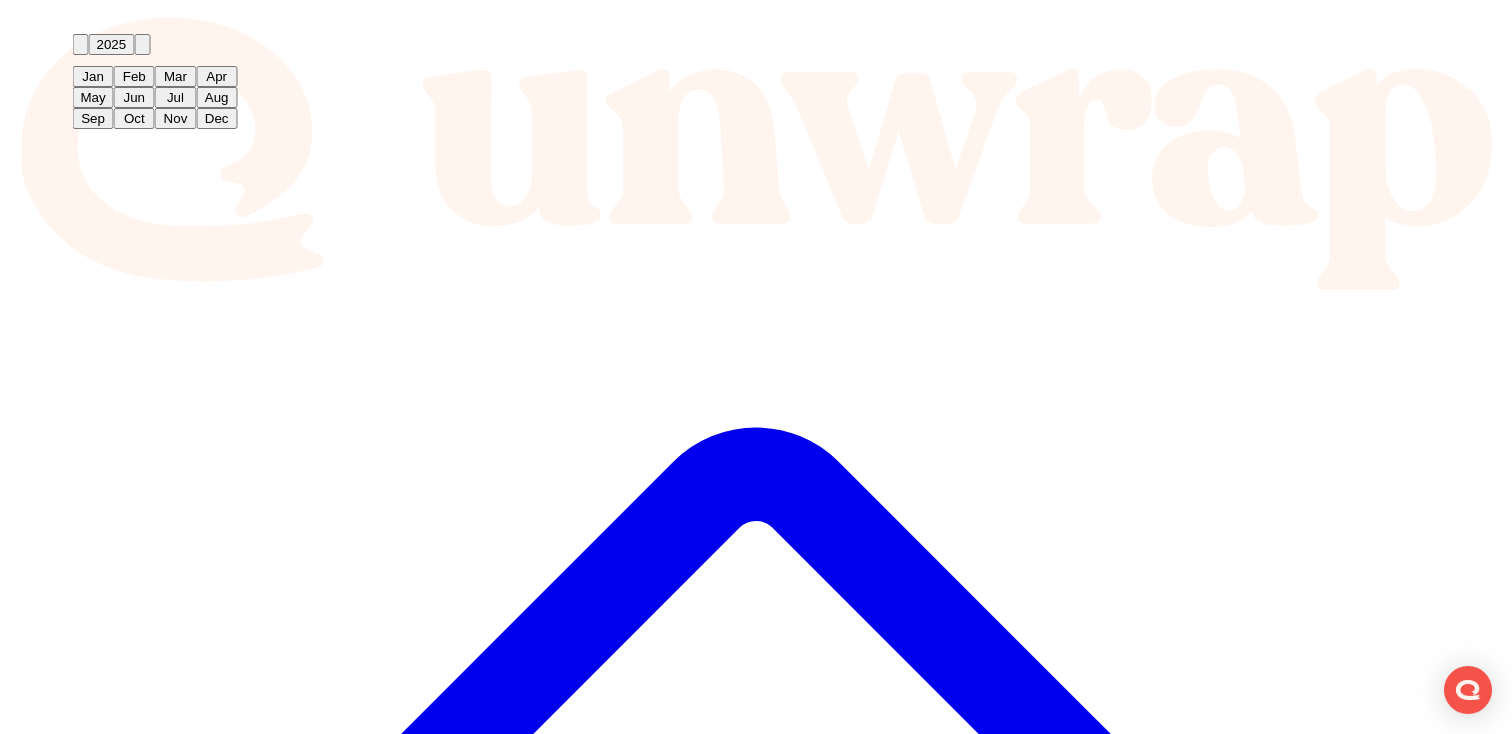 click at bounding box center (92, 61) 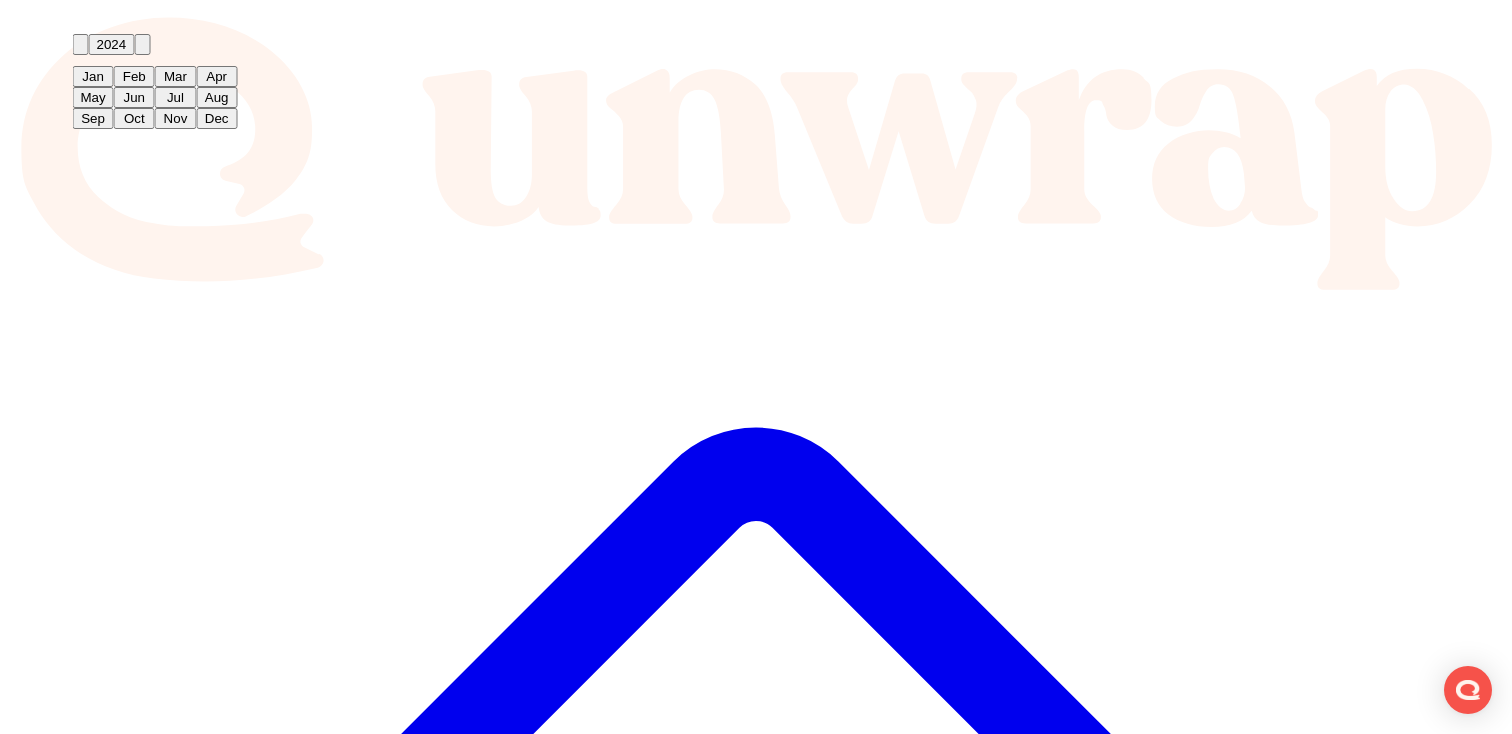 click at bounding box center (142, 44) 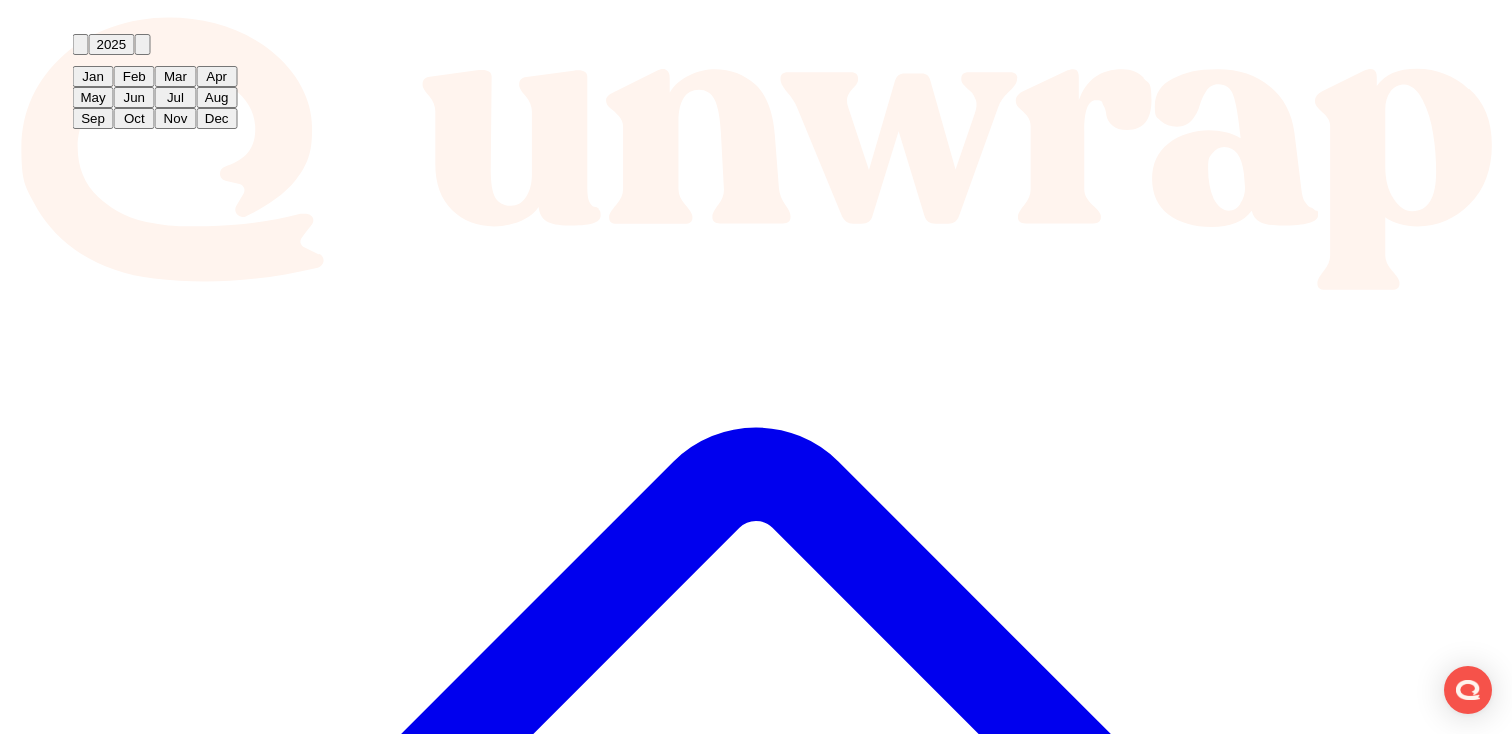 click on "Mar" at bounding box center (175, 76) 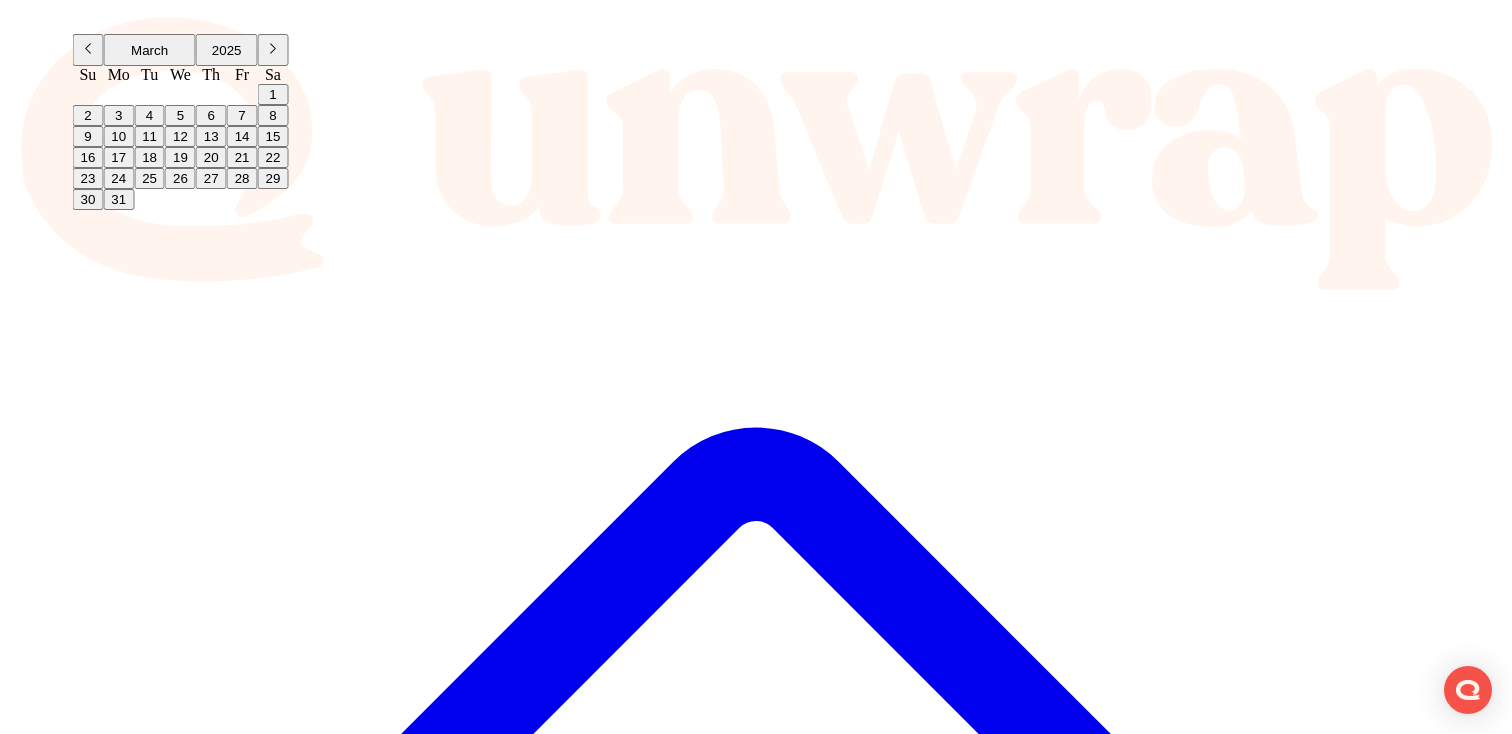 click on "Jul 9, 2025" at bounding box center (94, 19831) 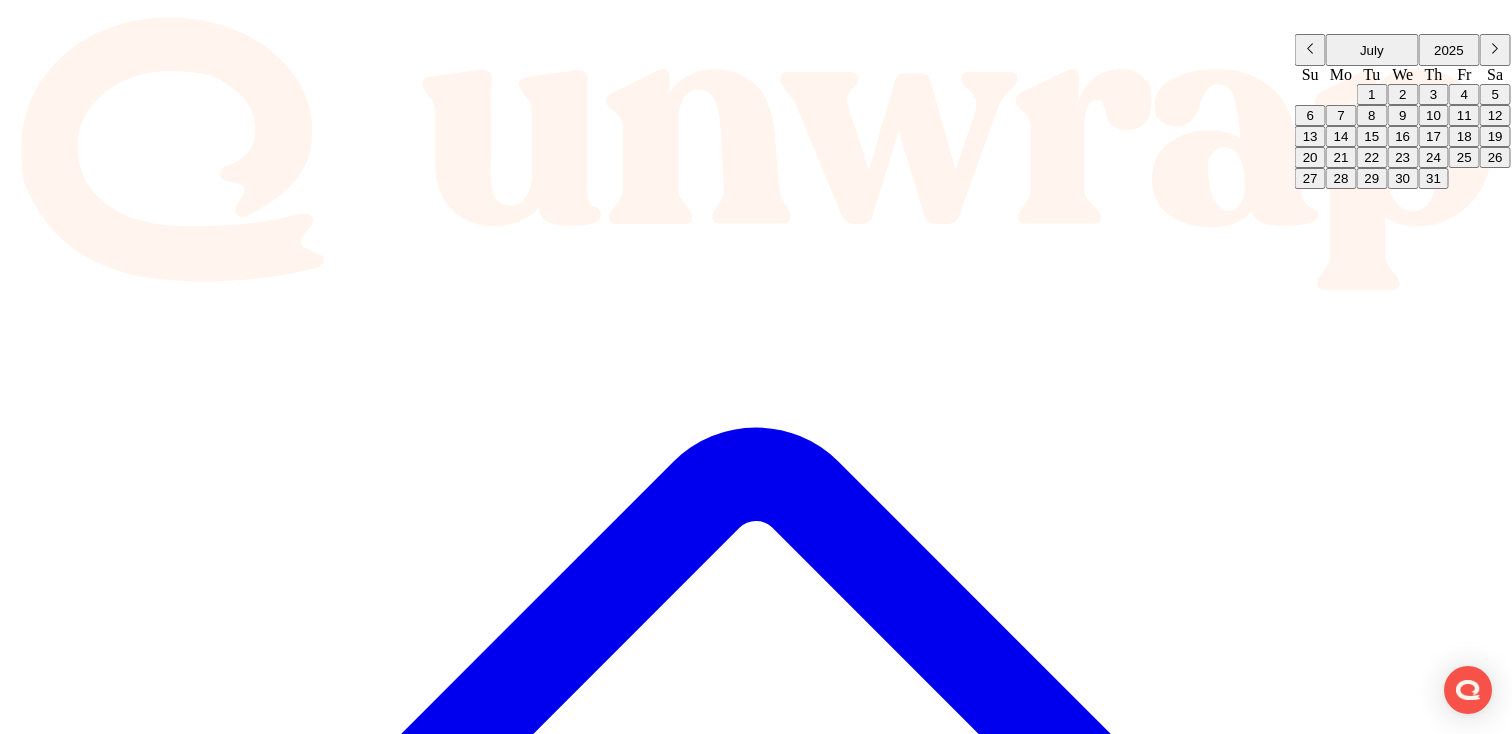 click on "Jul 2, 2025" at bounding box center (94, 19750) 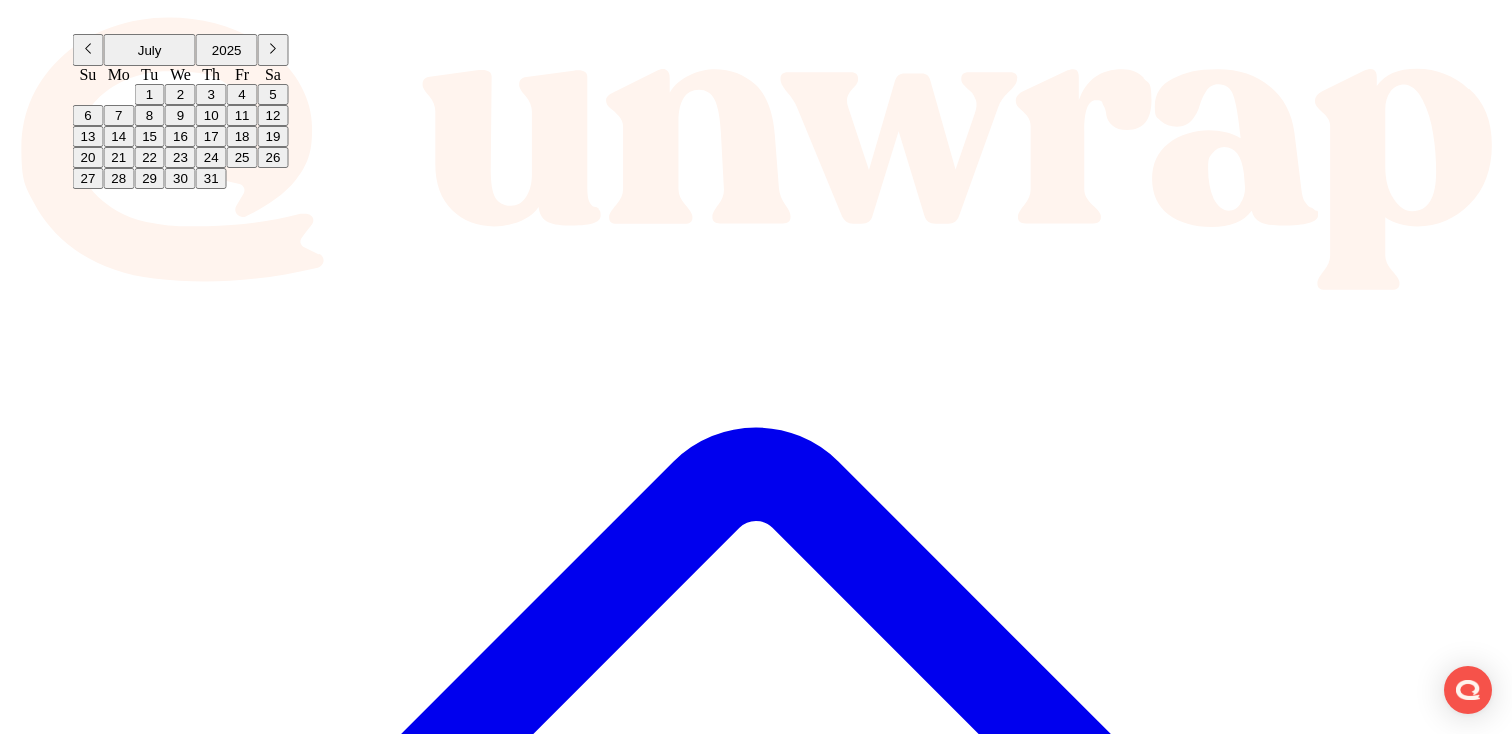 click on "1" at bounding box center (149, 94) 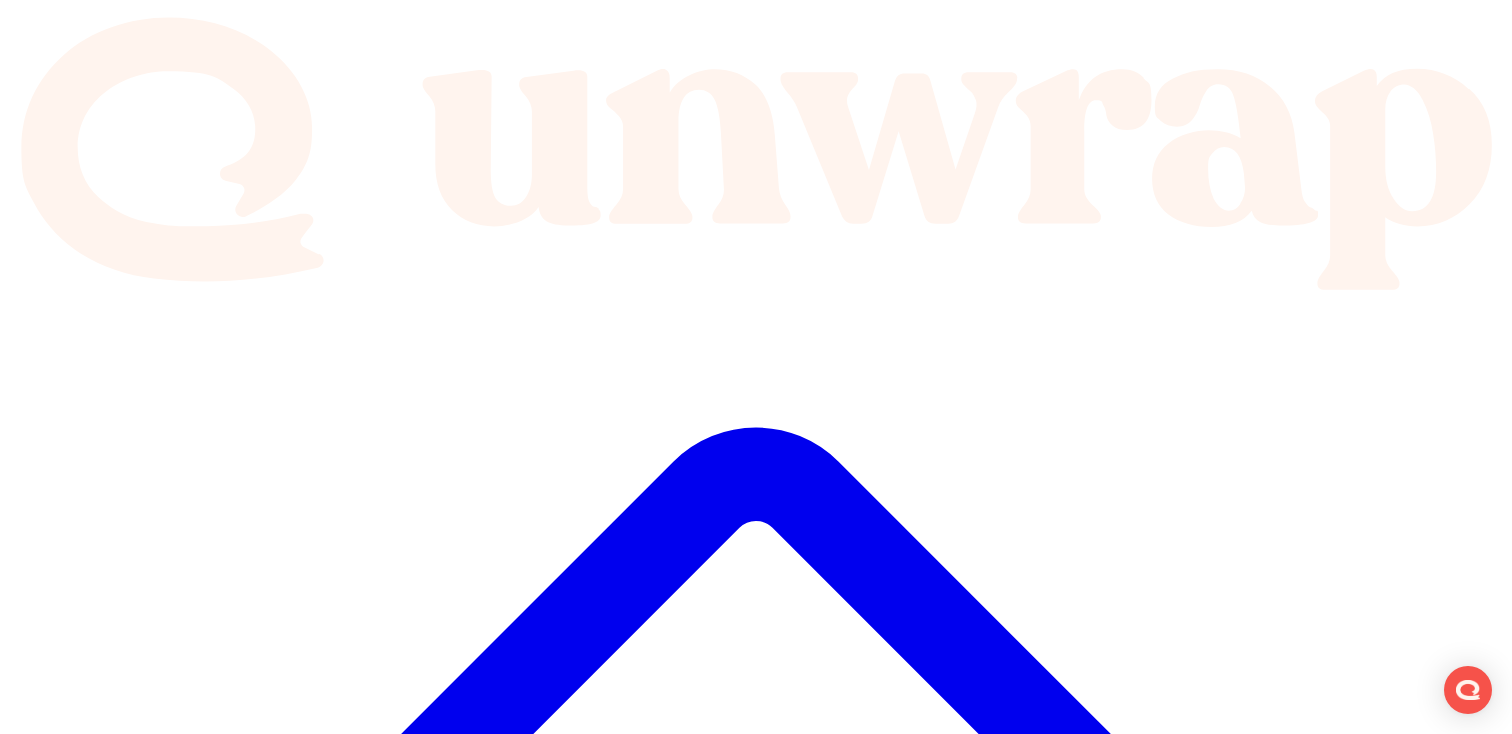 click on "Jul 9, 2025" at bounding box center (94, 19889) 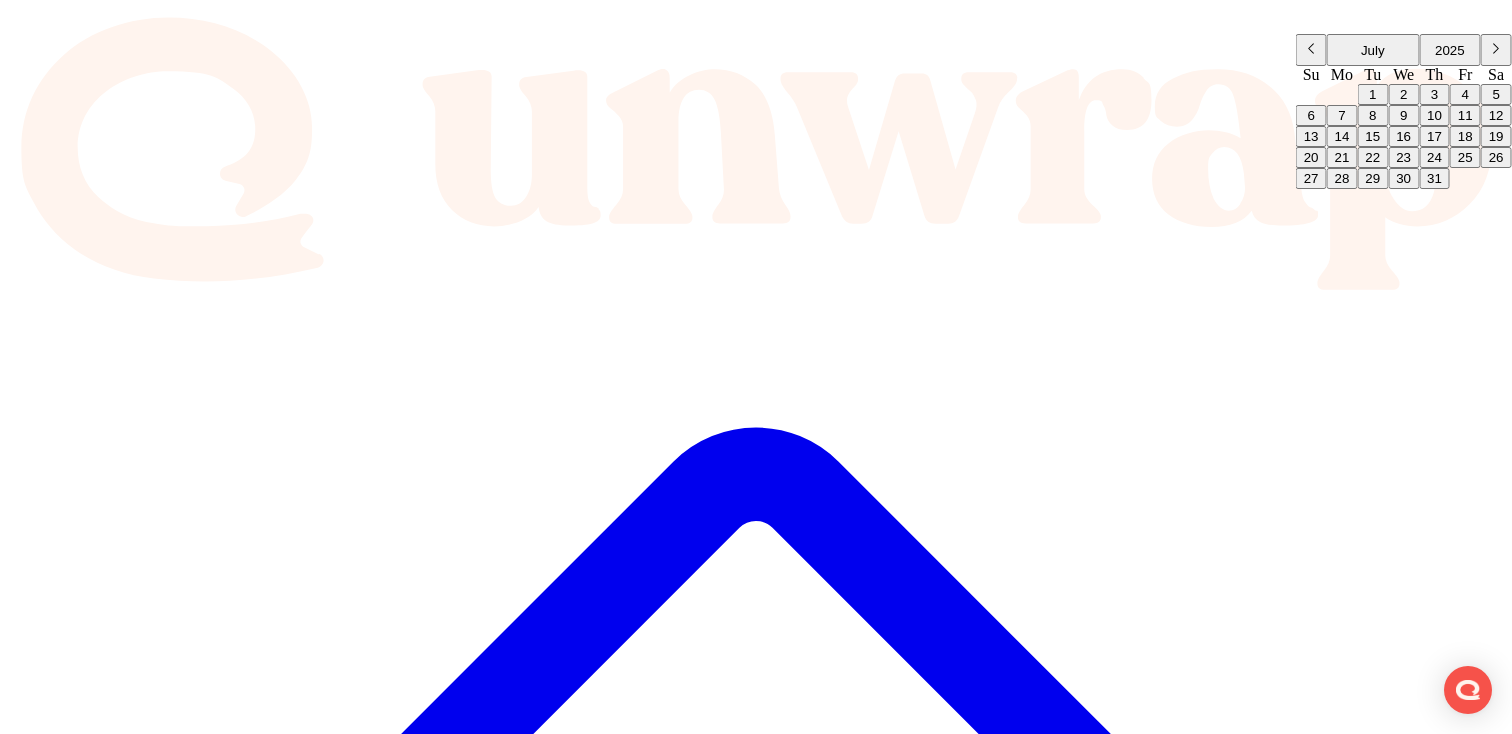 click on "8" at bounding box center (1372, 115) 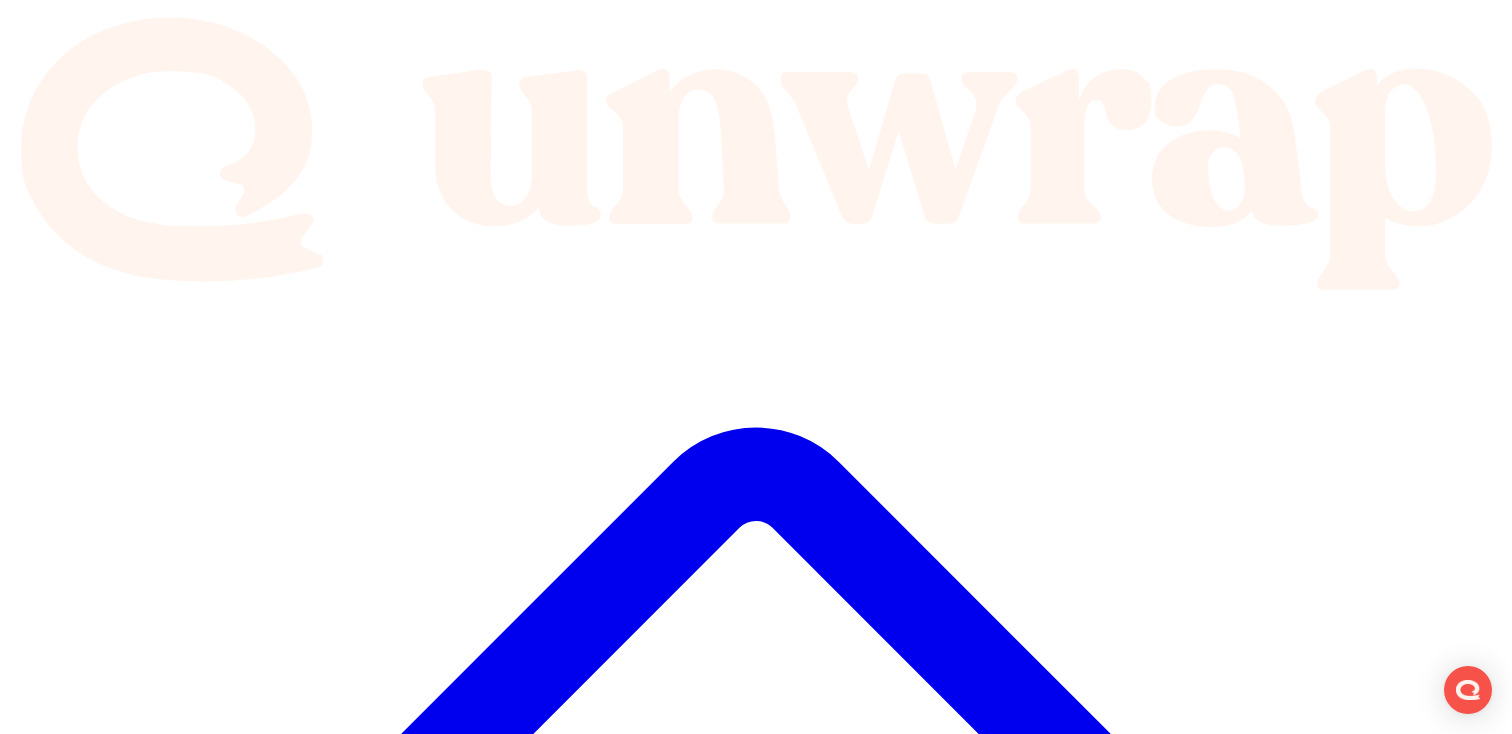click on "Explore Search Filters Custom Jul 1, 2025 to Jul 8, 2025 Showing  46 groups The location tracker is not working 41  mention s   ( 21.6% of all feedback ) | The Gabb app does not update location 25  mention s   ( 13.2% of all feedback ) | Account management 23  mention s   ( 12.1% of all feedback ) | GPS Location 21  mention s   ( 11.1% of all feedback ) | The GPS feature is not working 16  mention s   ( 8.4% of all feedback ) | ( 8 ) ▼ Managing contacts 12  mention s   ( 6.3% of all feedback ) | ( 6 ) ▼ I can't load contacts 10  mention s   ( 5.3% of all feedback ) | ( 1 ) ▼ I cannot see my child on the Gabb app 7  mention s   ( 3.7% of all feedback ) | I was disconnected from my child's device after the last update 2  mention s   ( 1.1% of all feedback ) | Contacts are missing from the watch 2  mention s   ( 1.1% of all feedback ) | I lost all my contacts 2  mention s   ( 1.1% of all feedback ) | I cannot see my child's contacts 2  mention s   ( 1.1% of all feedback ) | New 1  mention   ( ) | 1   ( ) |" at bounding box center (756, 126716) 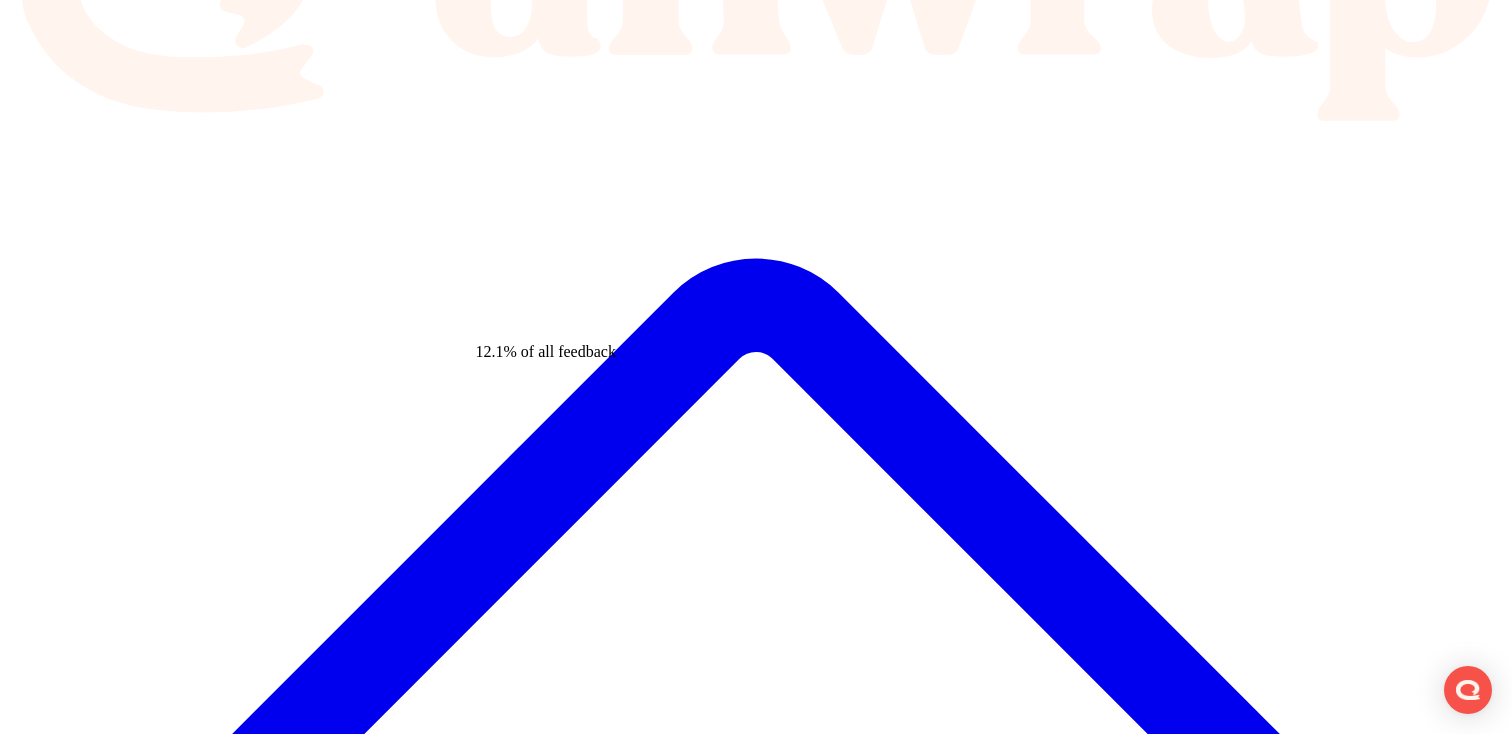 scroll, scrollTop: 174, scrollLeft: 0, axis: vertical 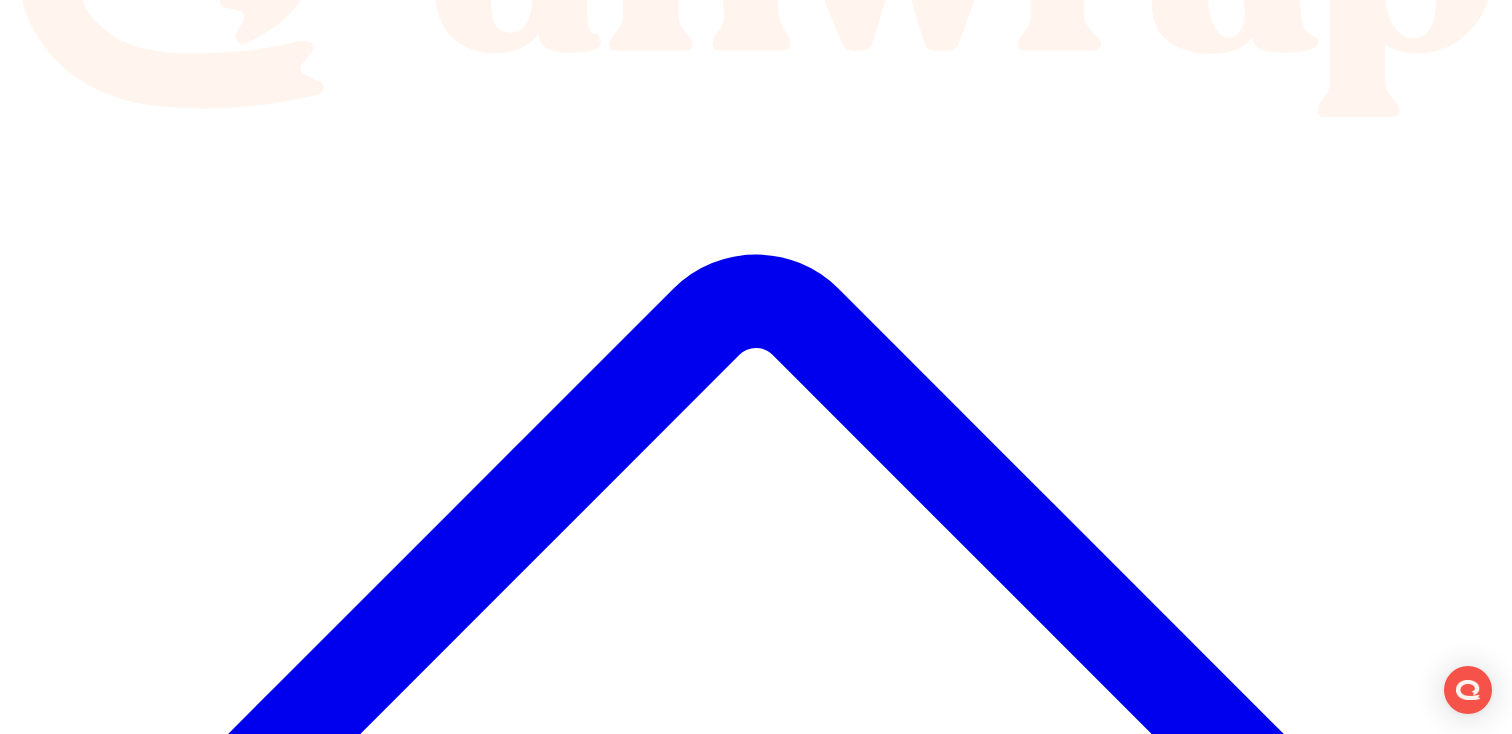 drag, startPoint x: 509, startPoint y: 655, endPoint x: 484, endPoint y: 657, distance: 25.079872 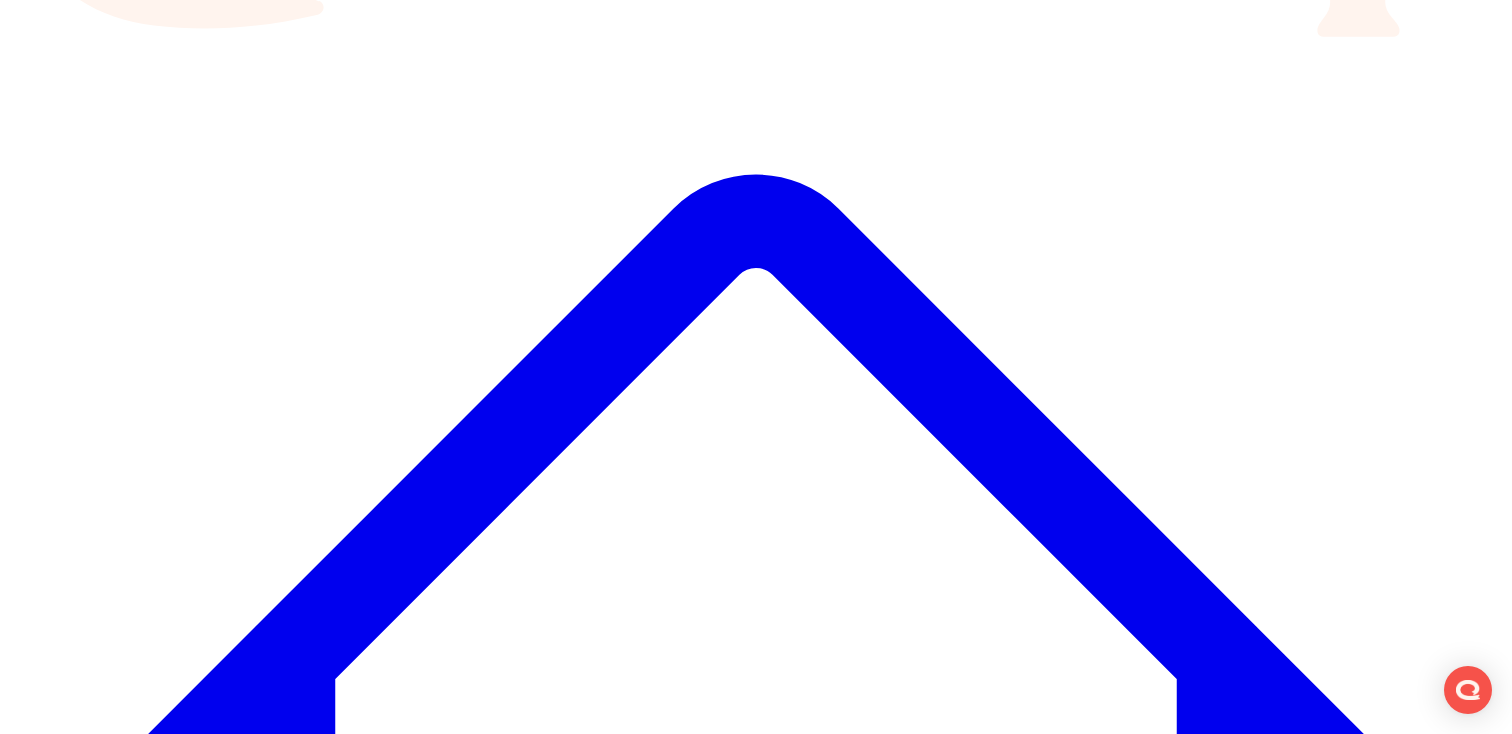 scroll, scrollTop: 258, scrollLeft: 0, axis: vertical 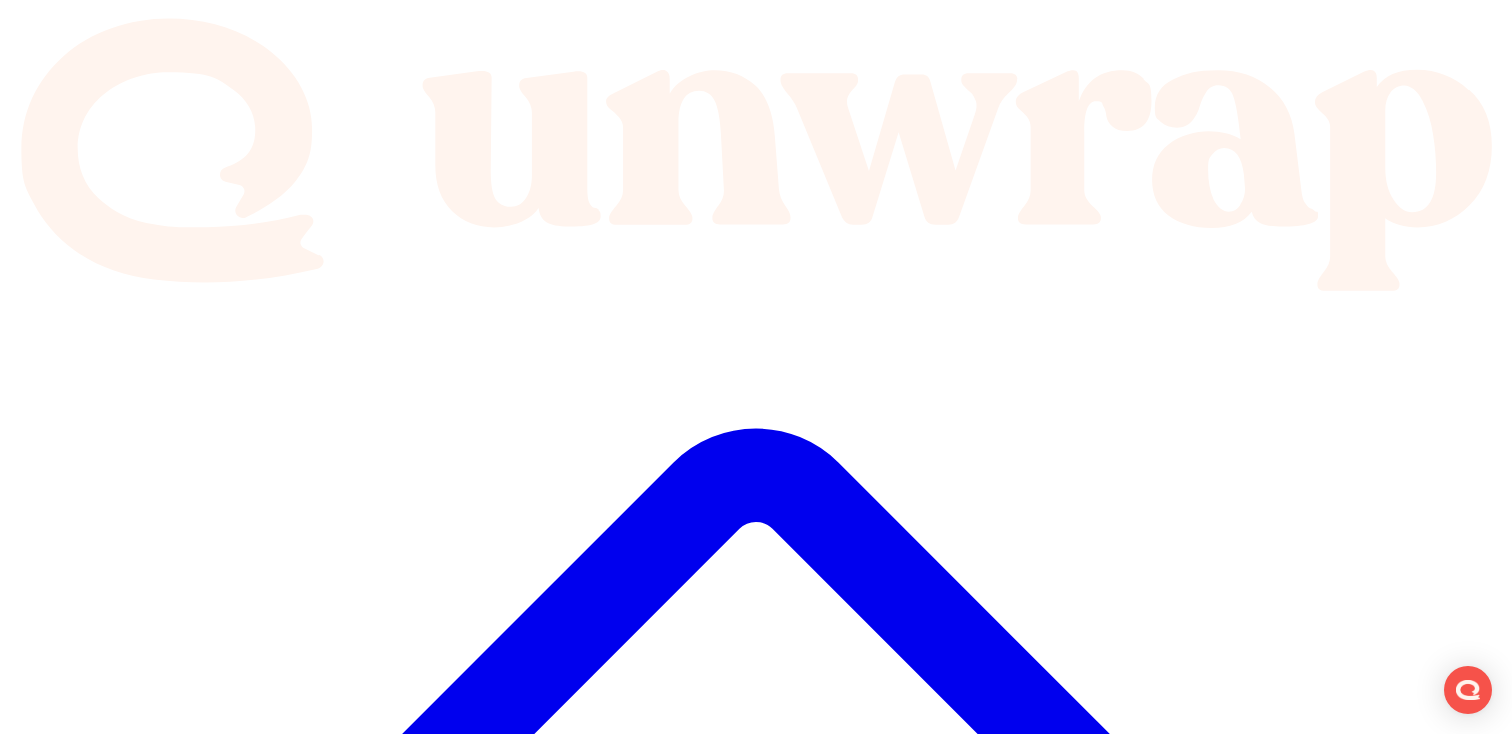 click on "< Back" at bounding box center (31, 235464) 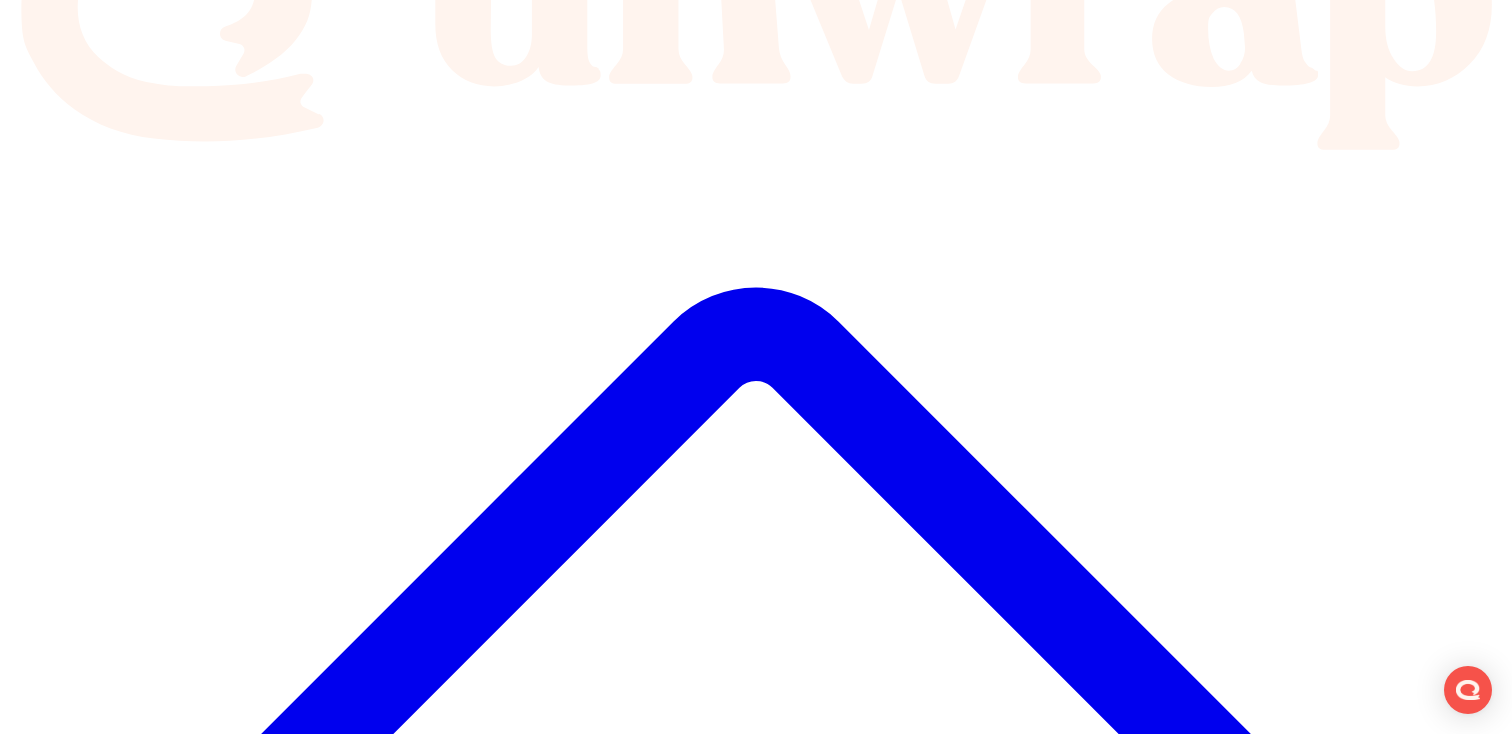 scroll, scrollTop: 0, scrollLeft: 0, axis: both 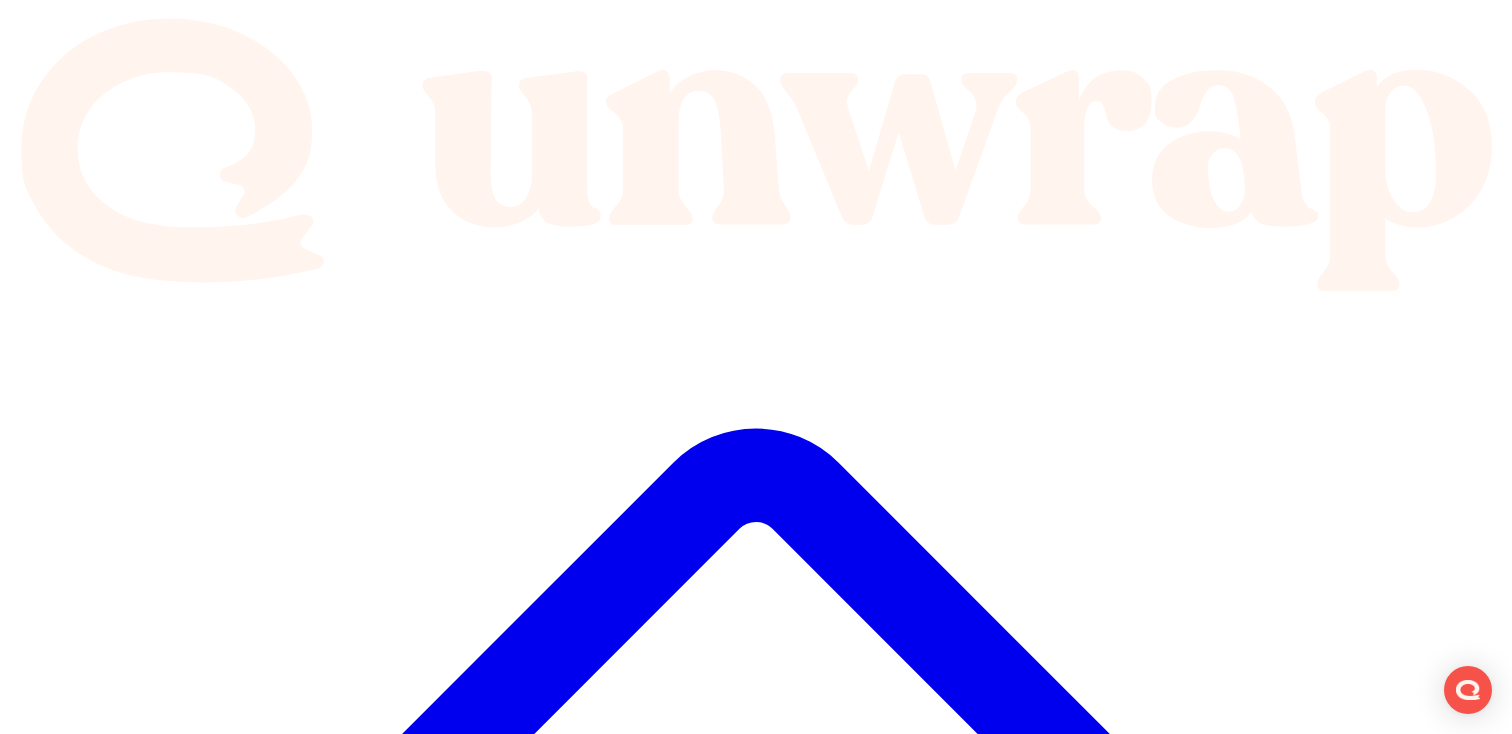 click on "Apr 10, 2025" at bounding box center (94, 19766) 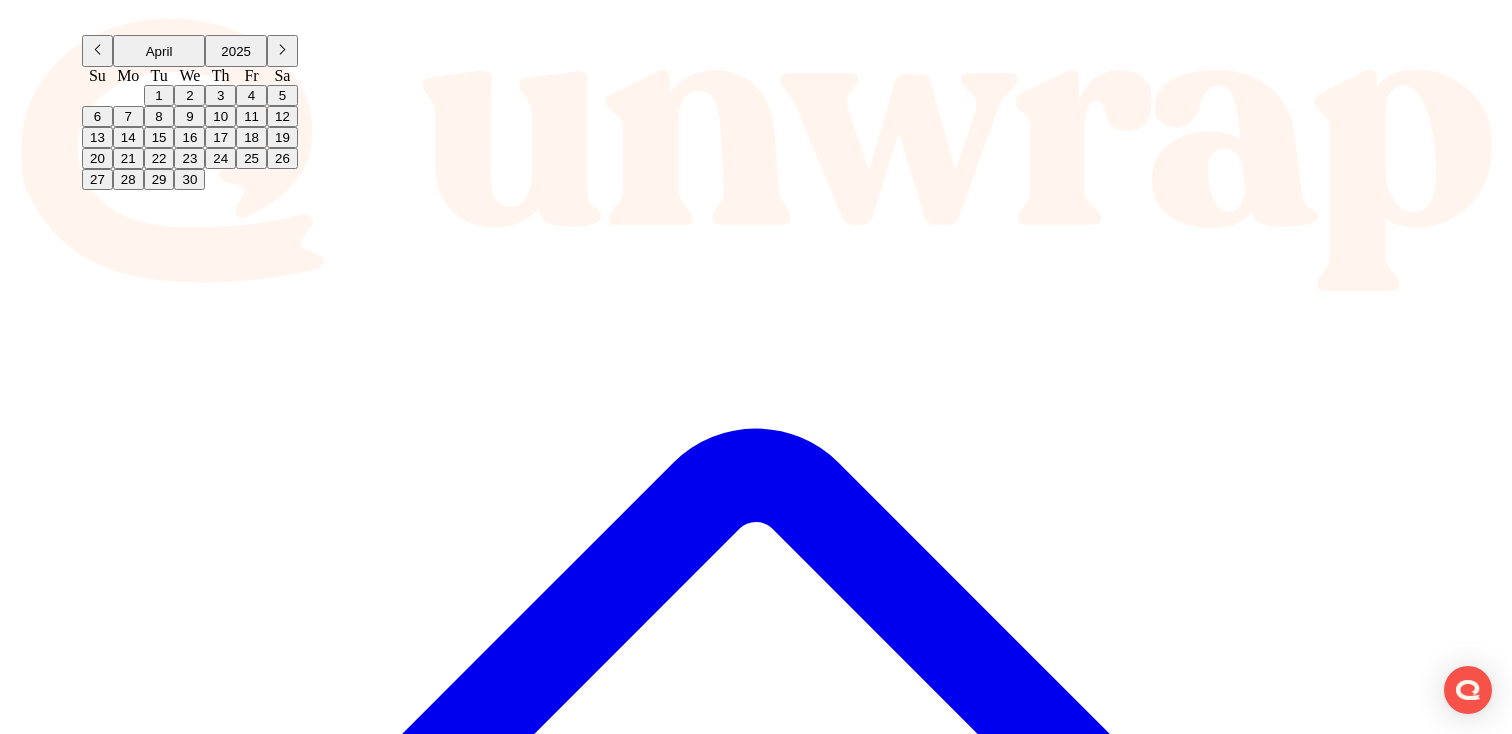 click at bounding box center (97, 49) 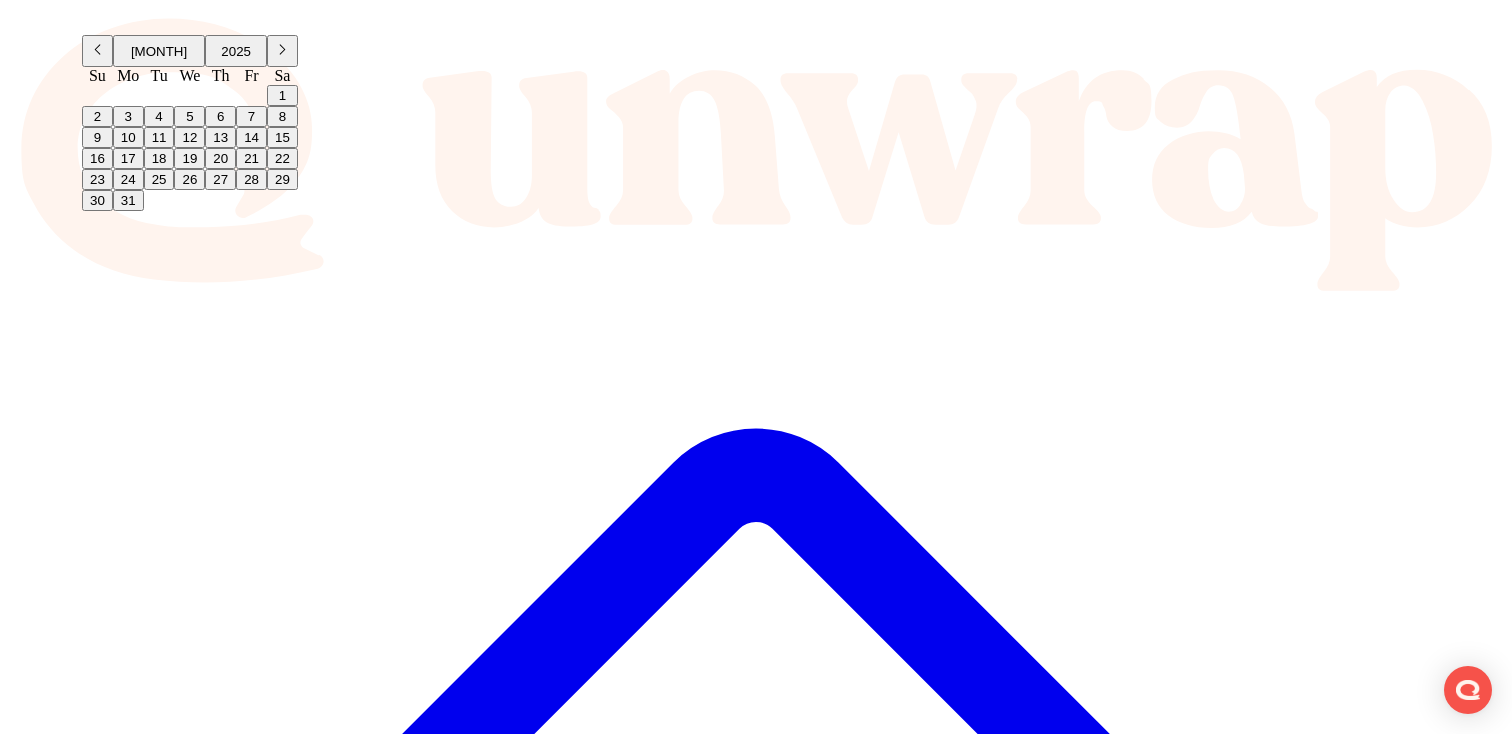click at bounding box center (97, 49) 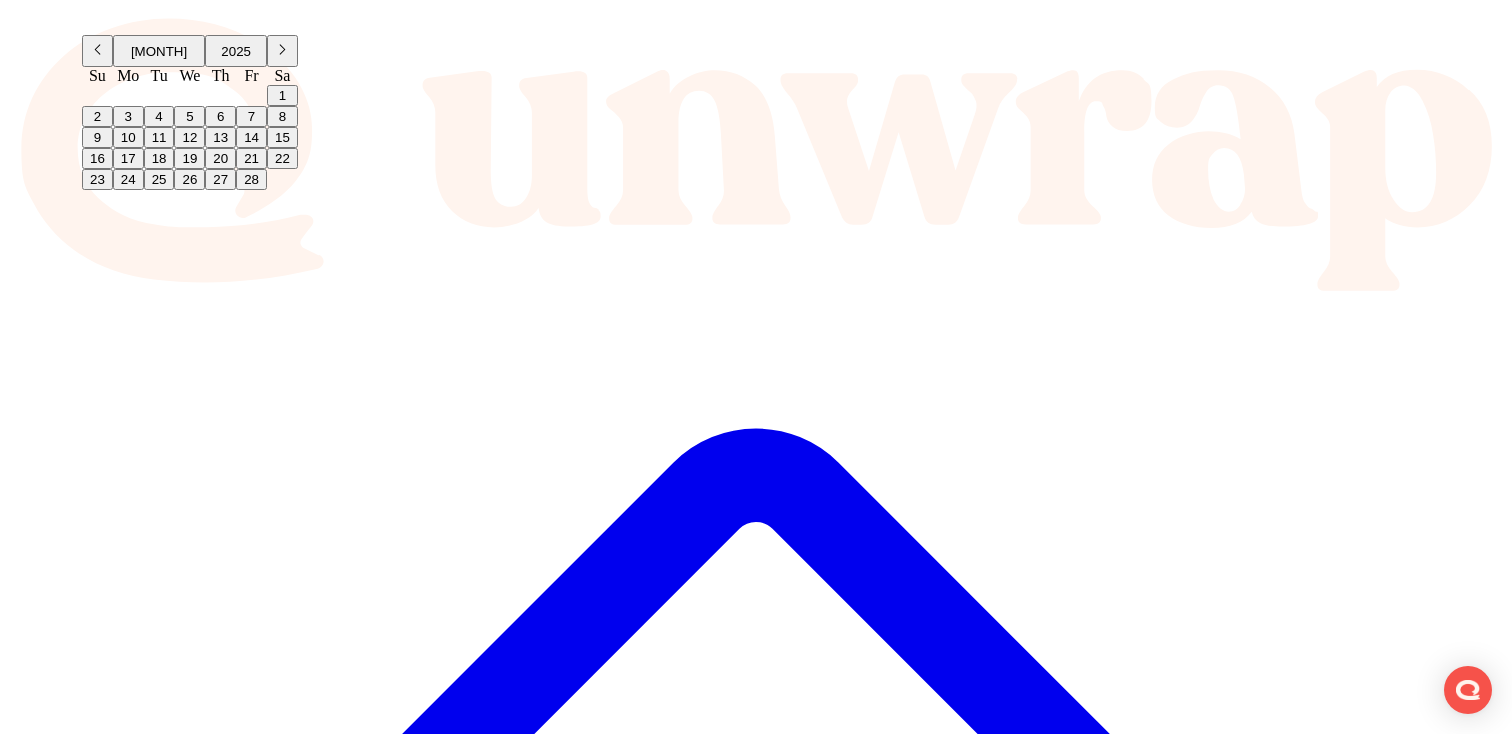 click at bounding box center [98, 49] 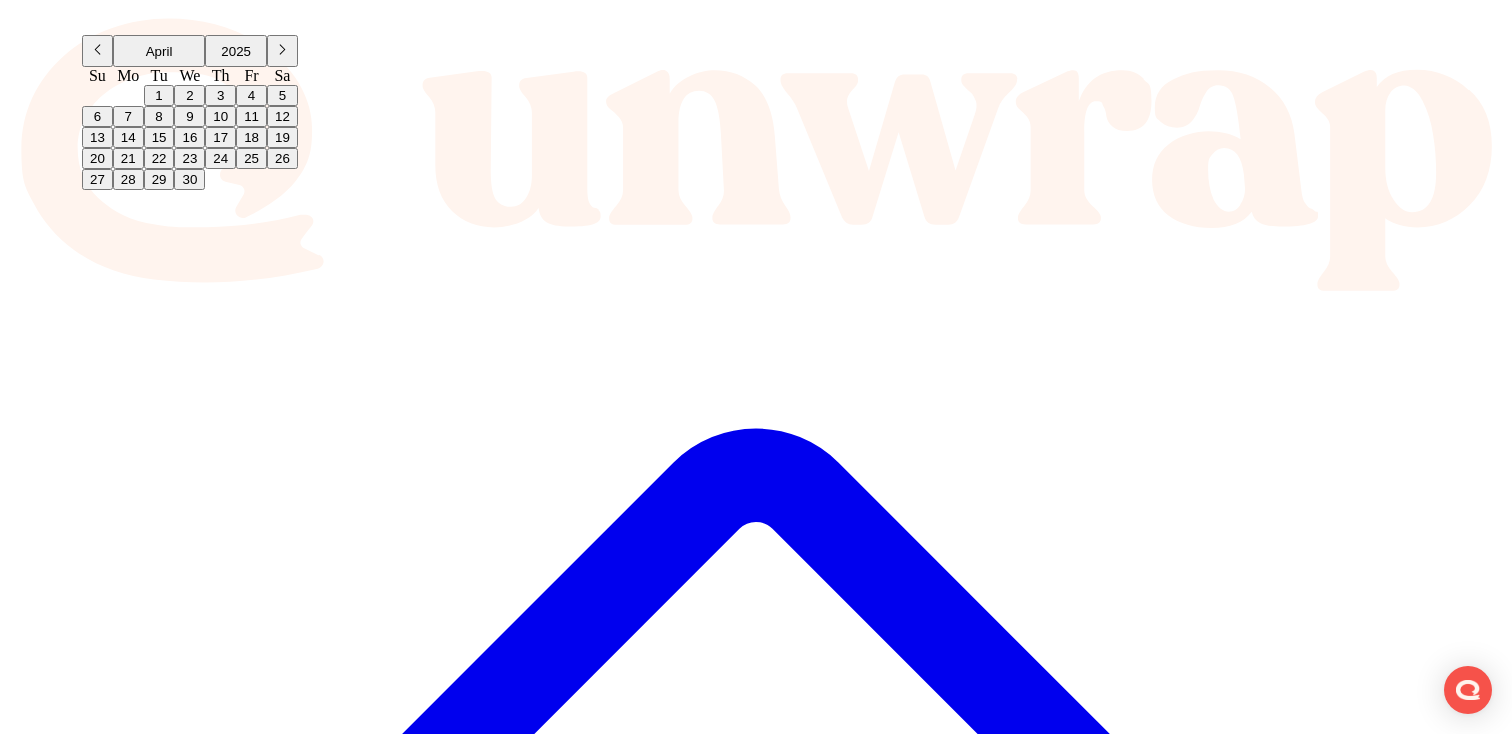 click at bounding box center (98, 49) 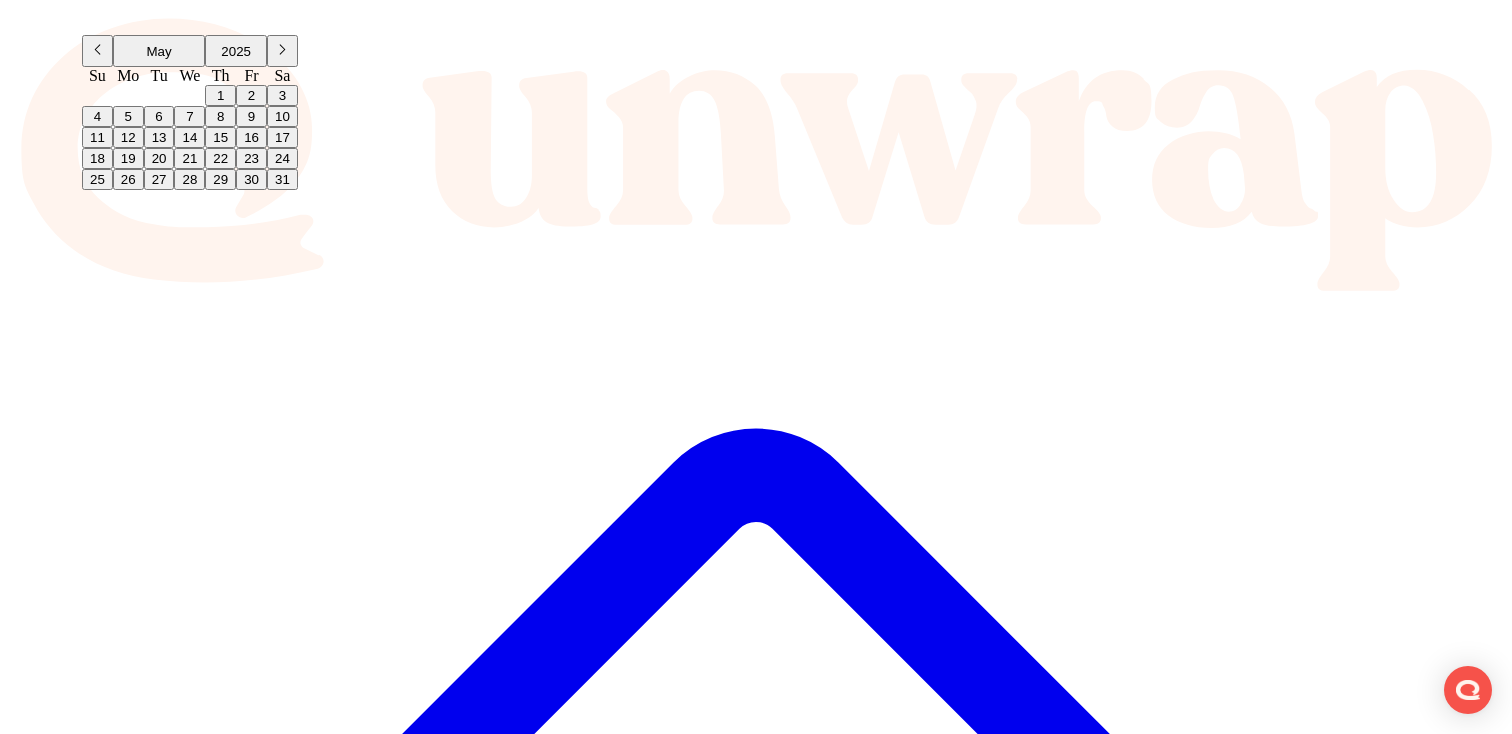 click at bounding box center (98, 49) 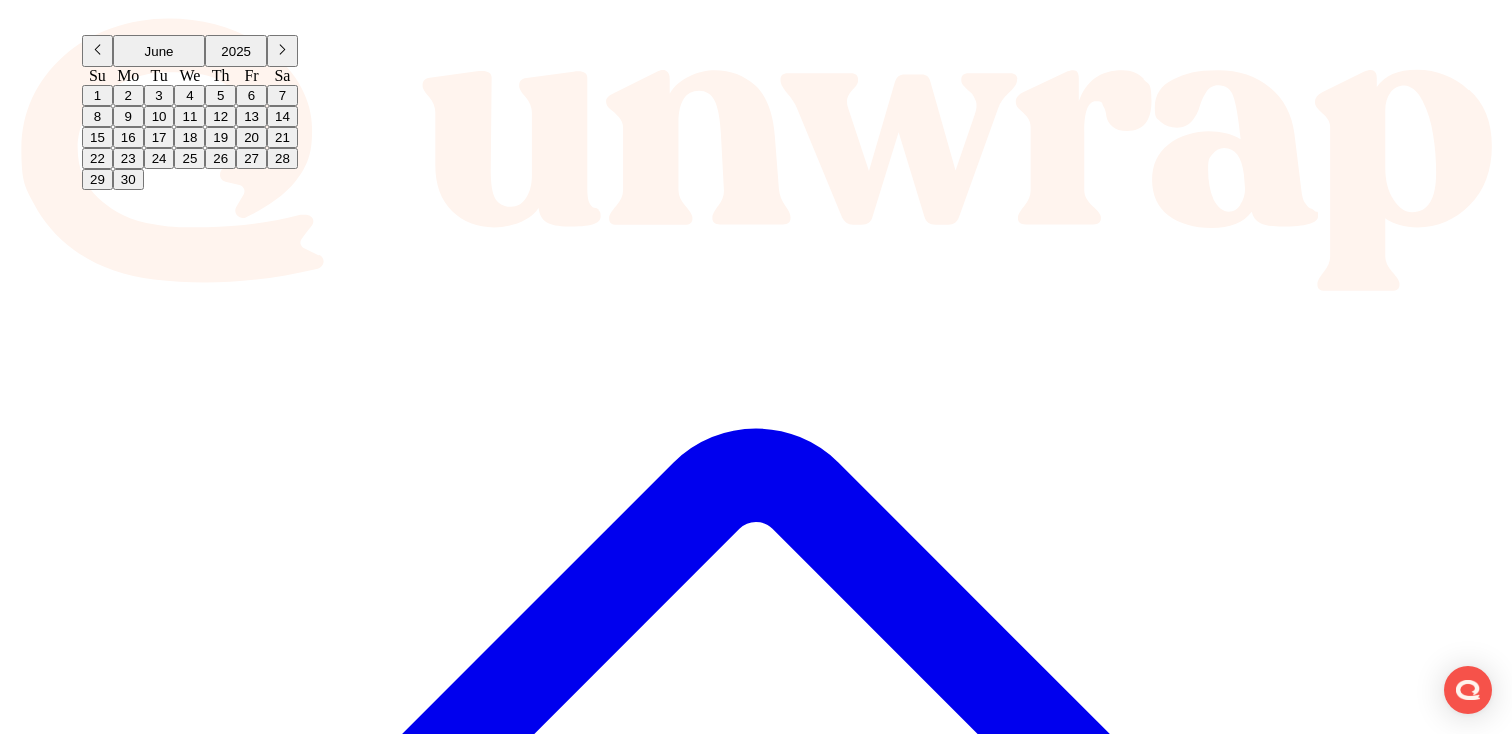 click on "1" at bounding box center (97, 95) 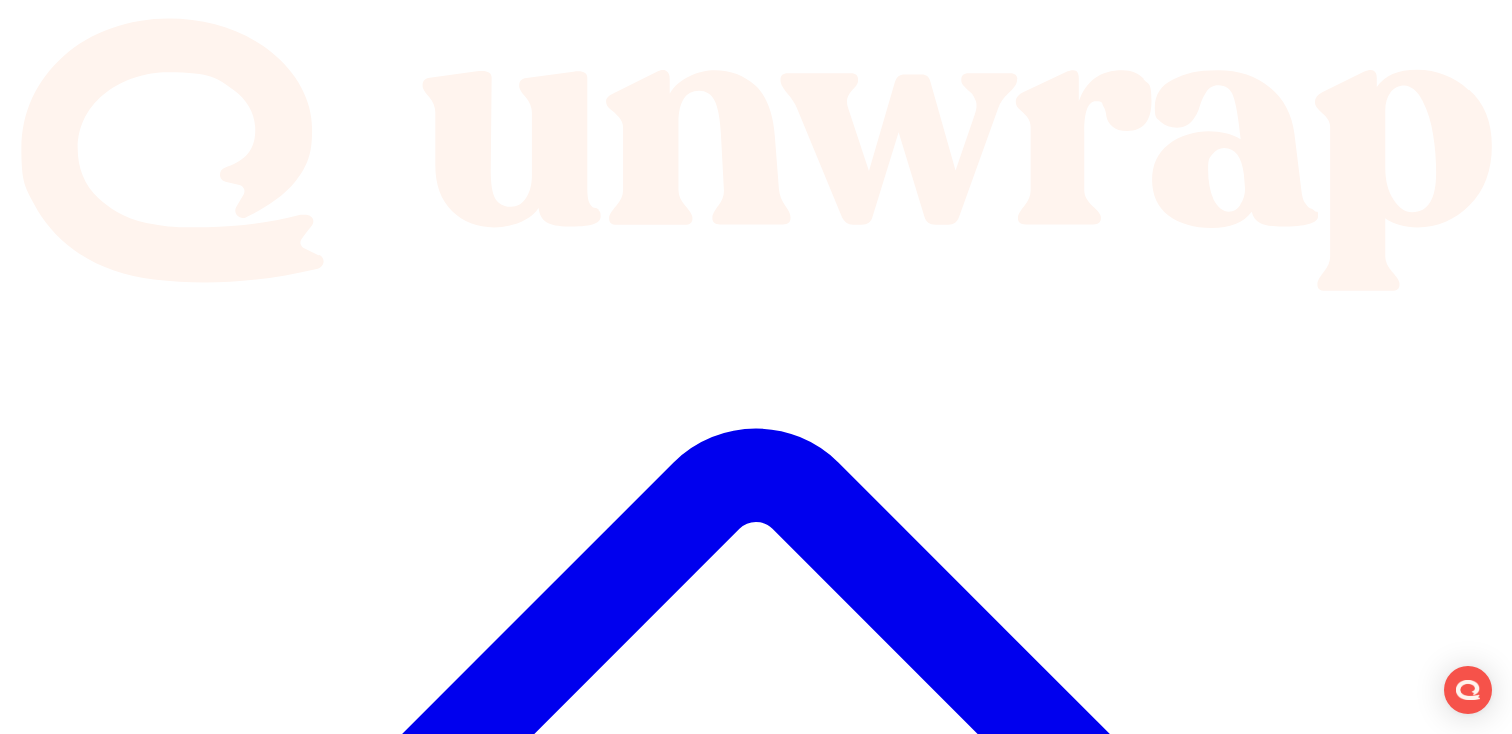 click on "Jul 9, 2025" at bounding box center [94, 19890] 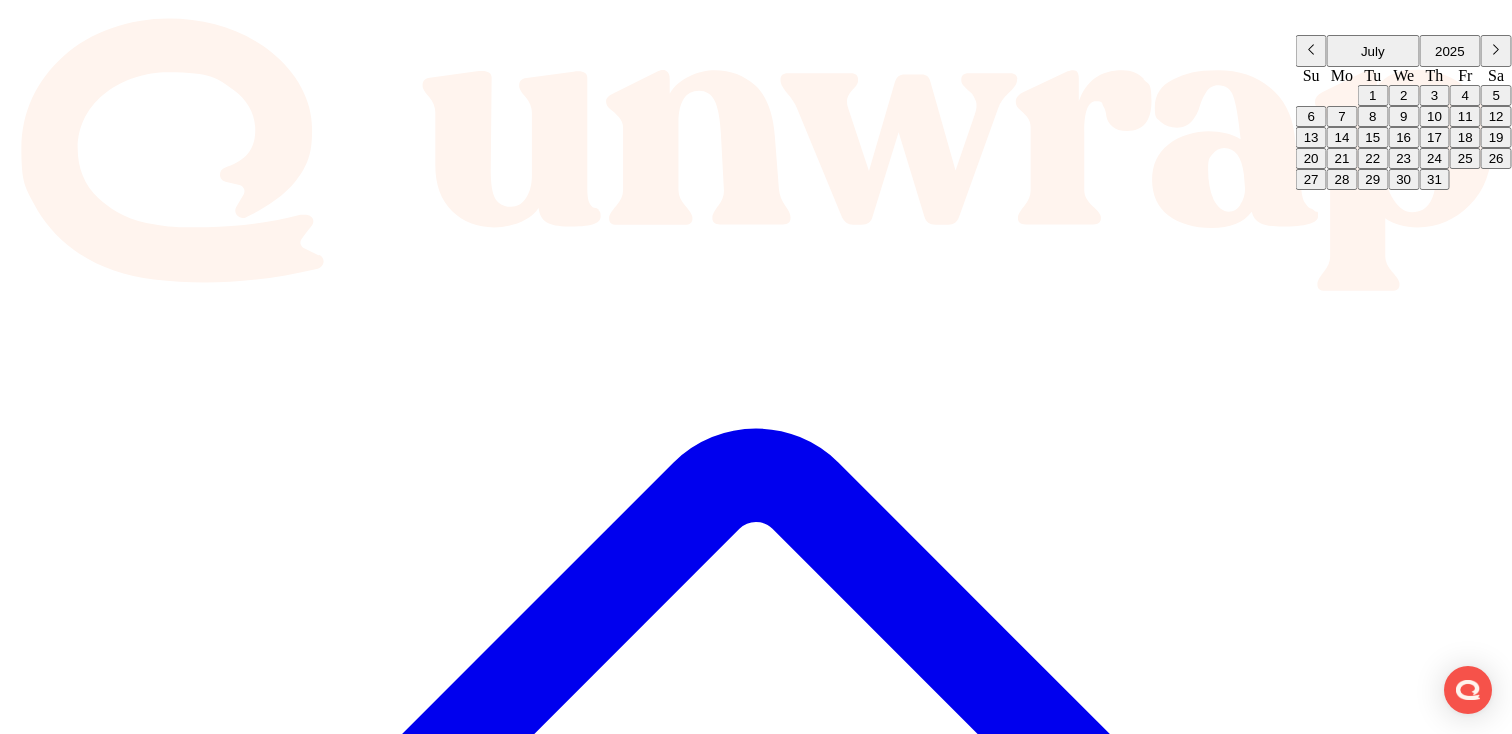 click on "8" at bounding box center (1372, 116) 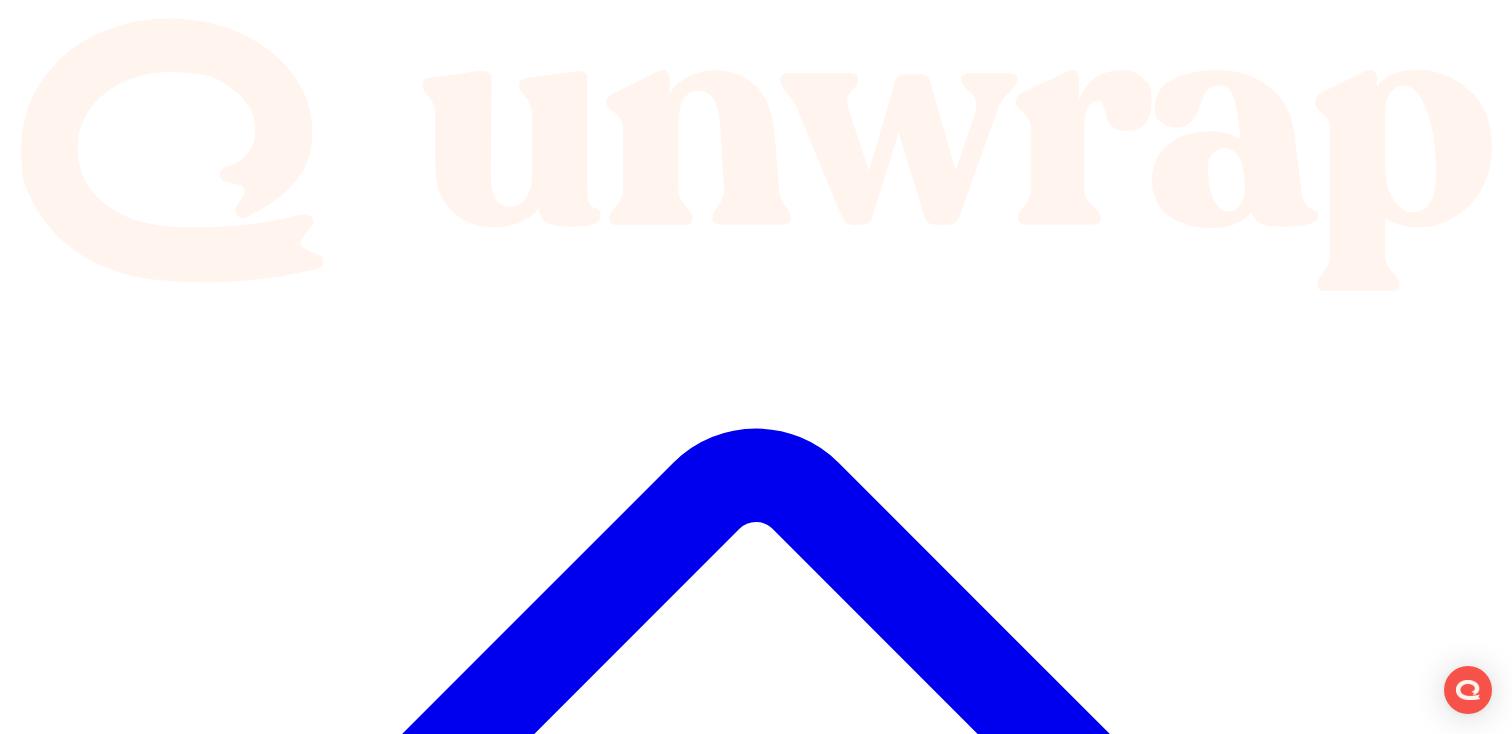 click on "Jul 8, 2025" at bounding box center [94, 19890] 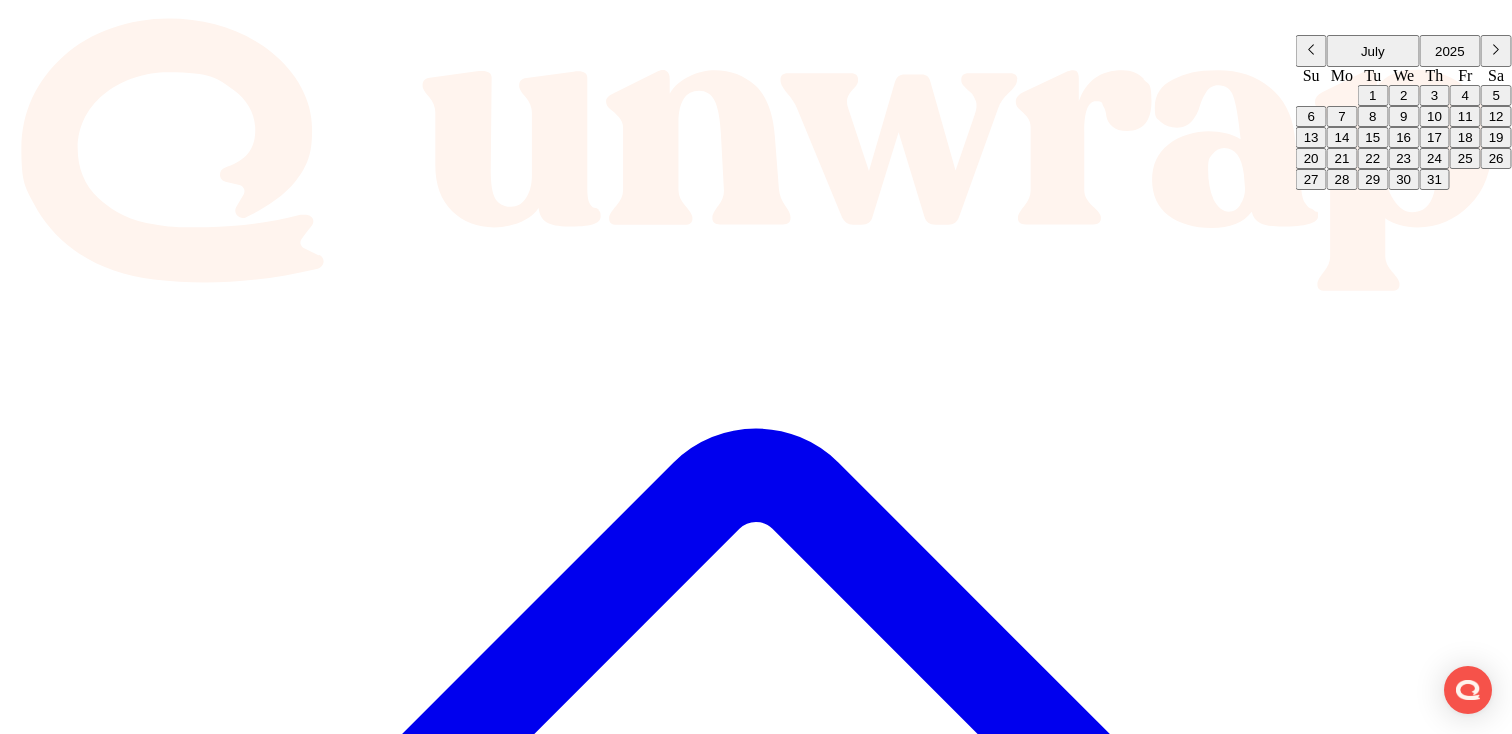 click on "Jul 8, 2025" at bounding box center [94, 19890] 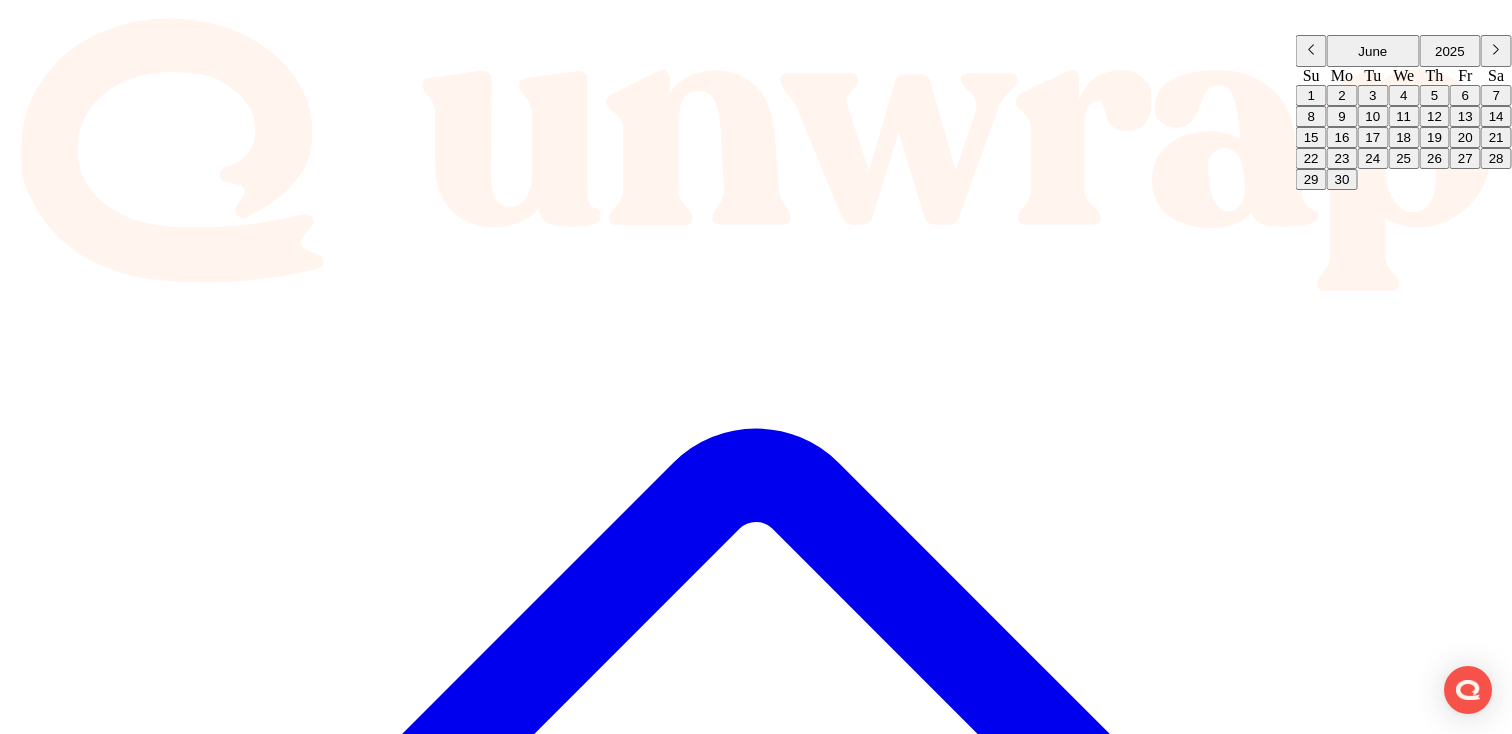 click on "8" at bounding box center (1311, 116) 